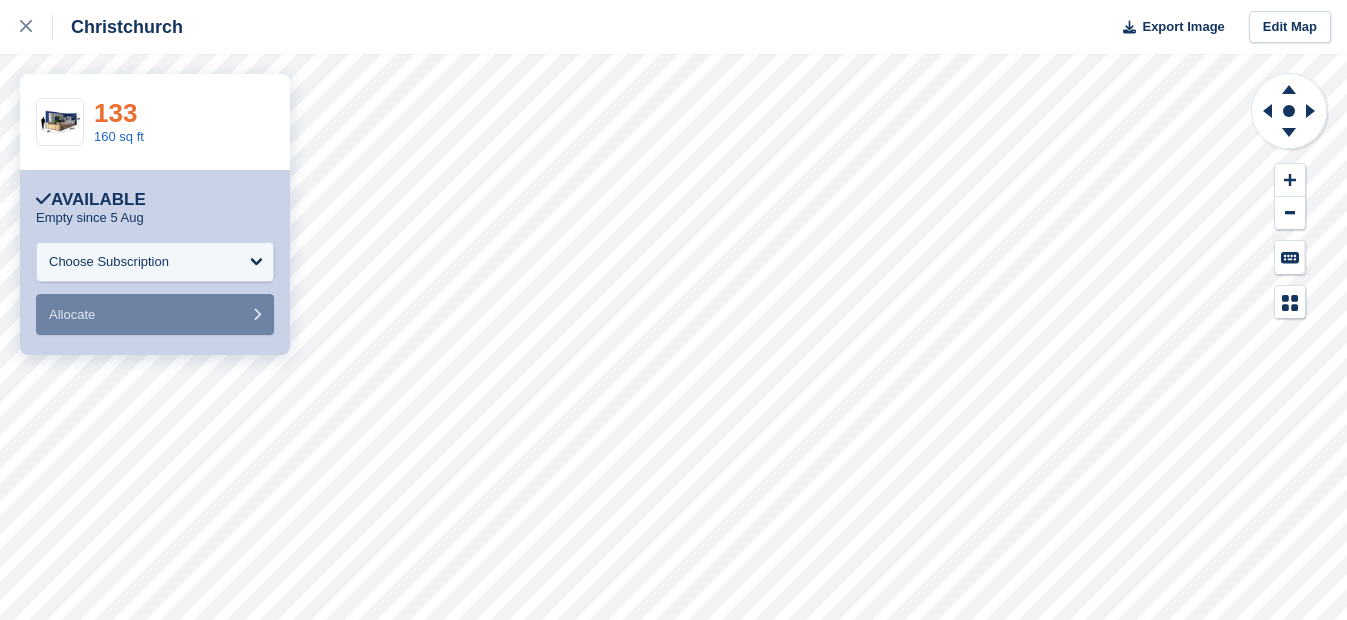 scroll, scrollTop: 0, scrollLeft: 0, axis: both 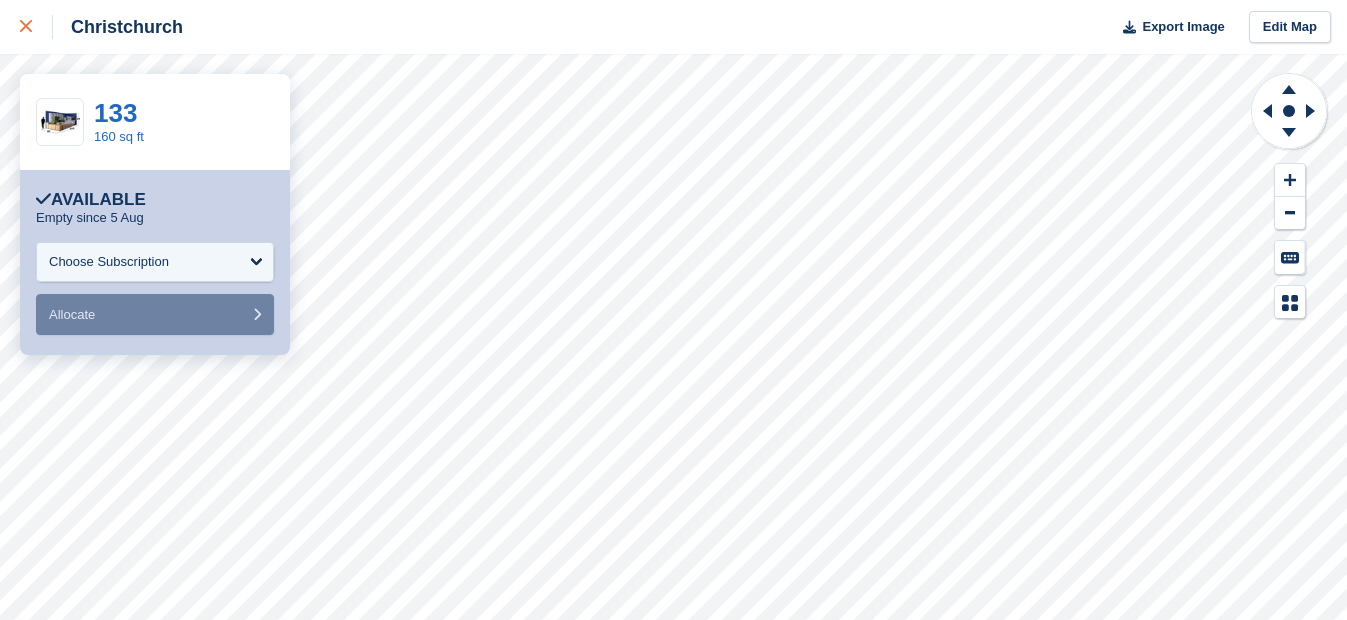 click 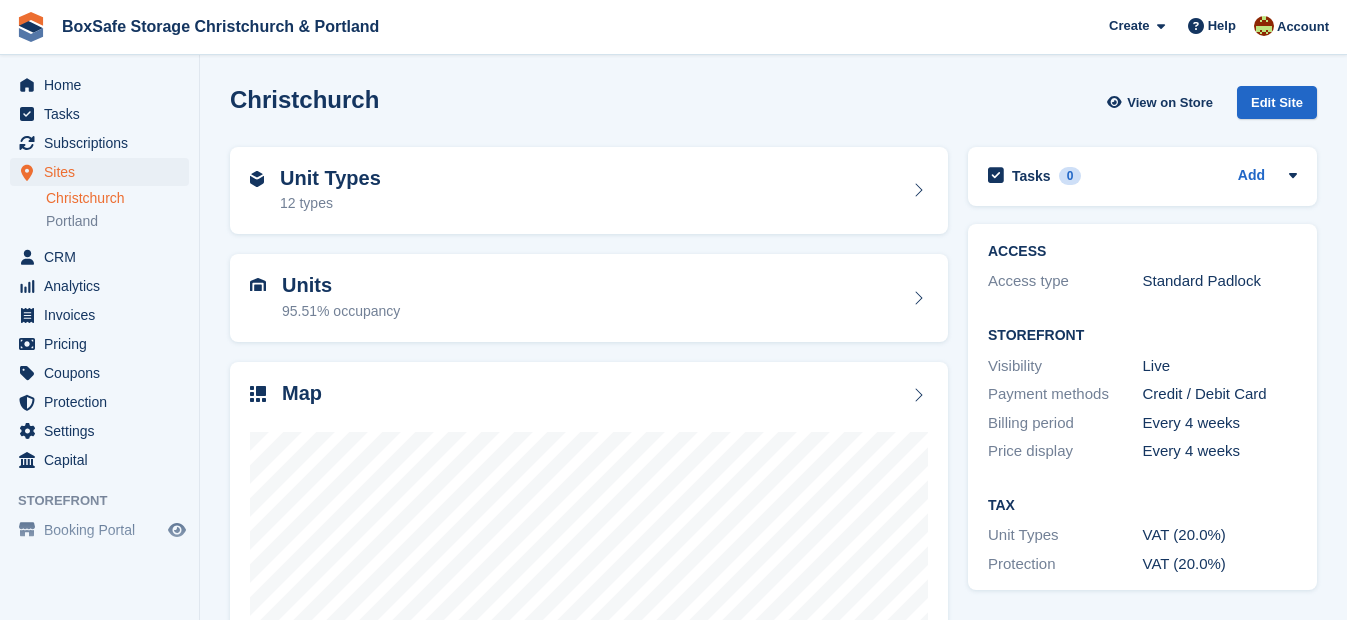 scroll, scrollTop: 0, scrollLeft: 0, axis: both 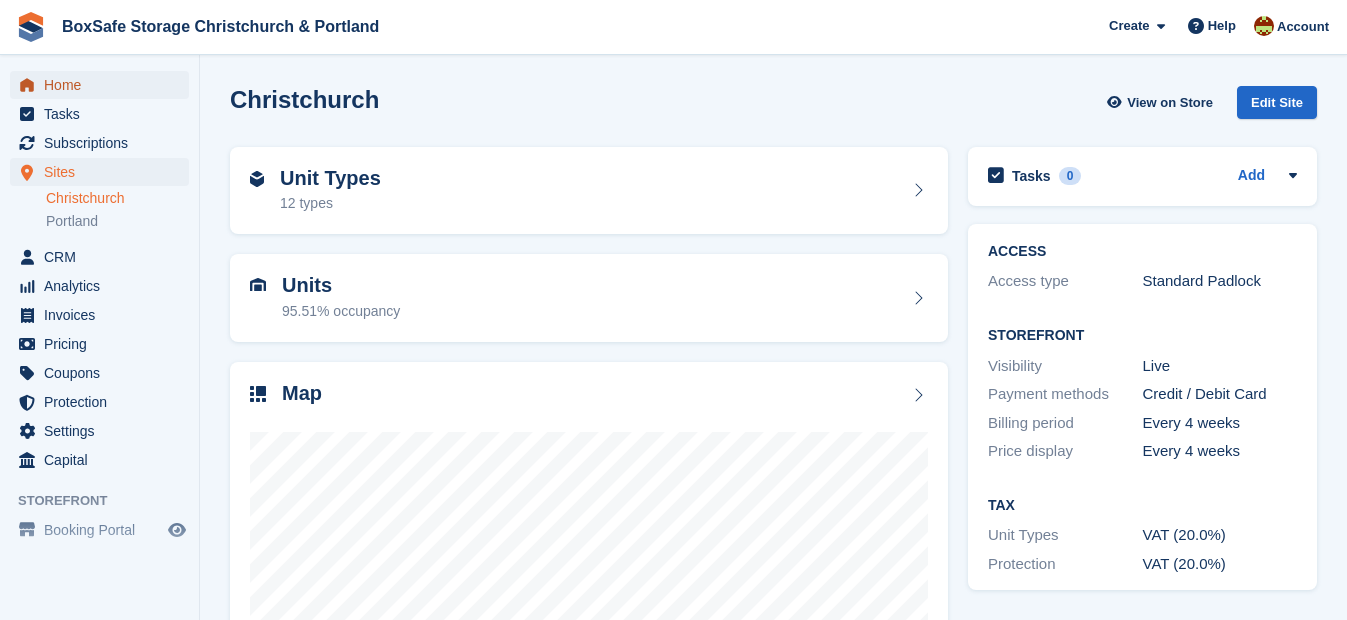 click on "Home" at bounding box center [104, 85] 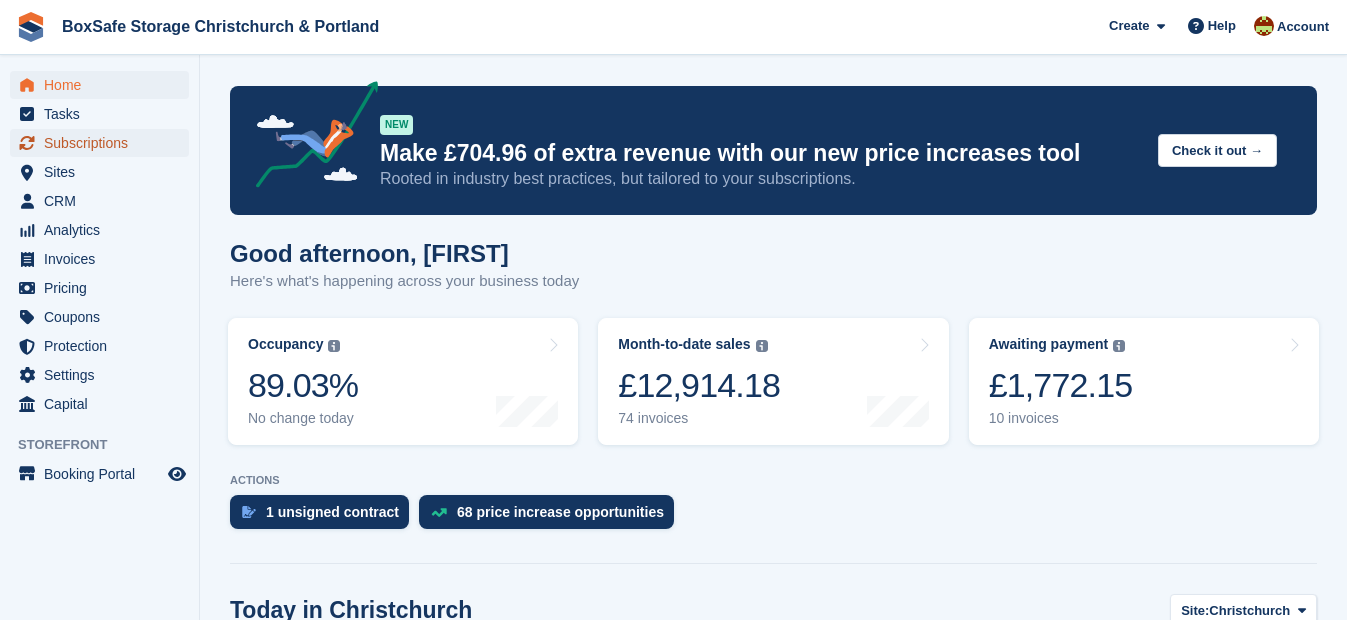 click on "Subscriptions" at bounding box center (104, 143) 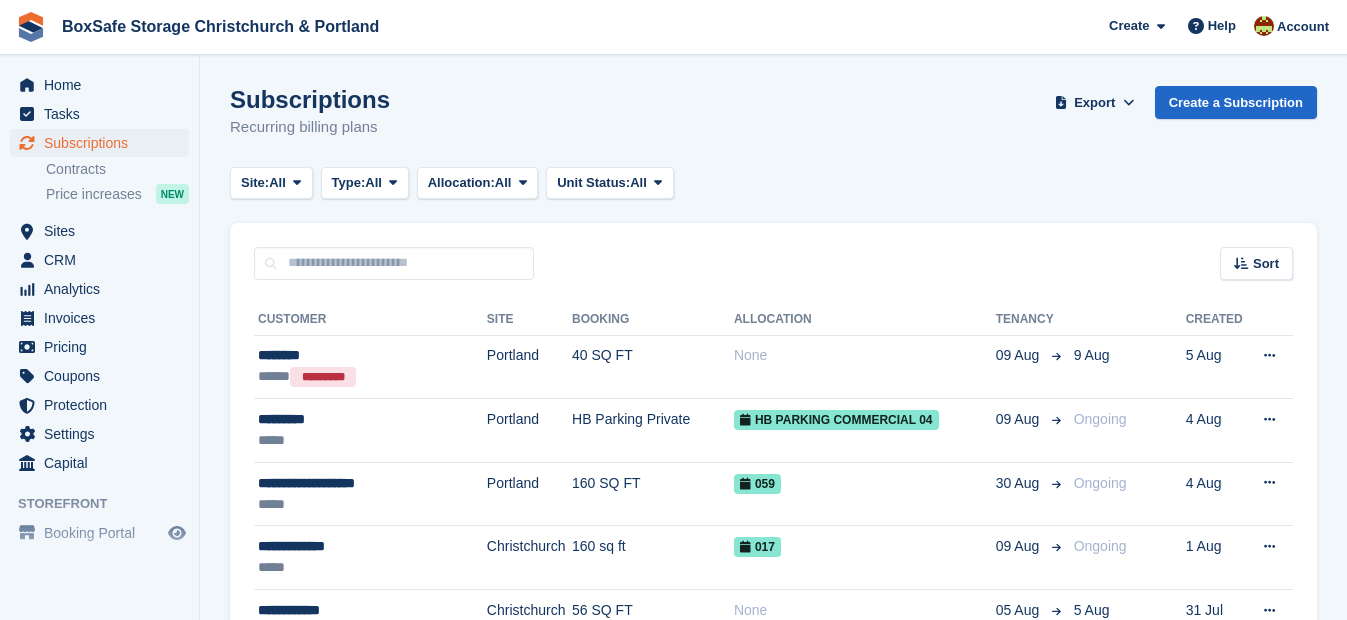 scroll, scrollTop: 0, scrollLeft: 0, axis: both 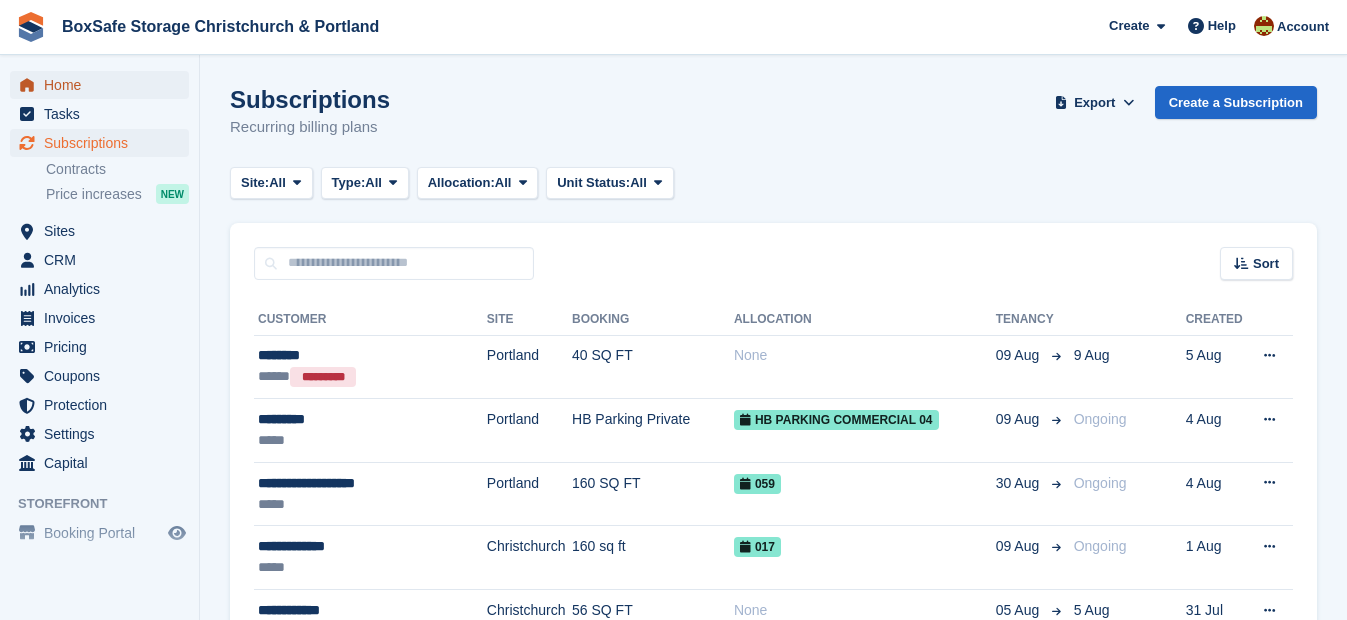 click on "Home" at bounding box center (104, 85) 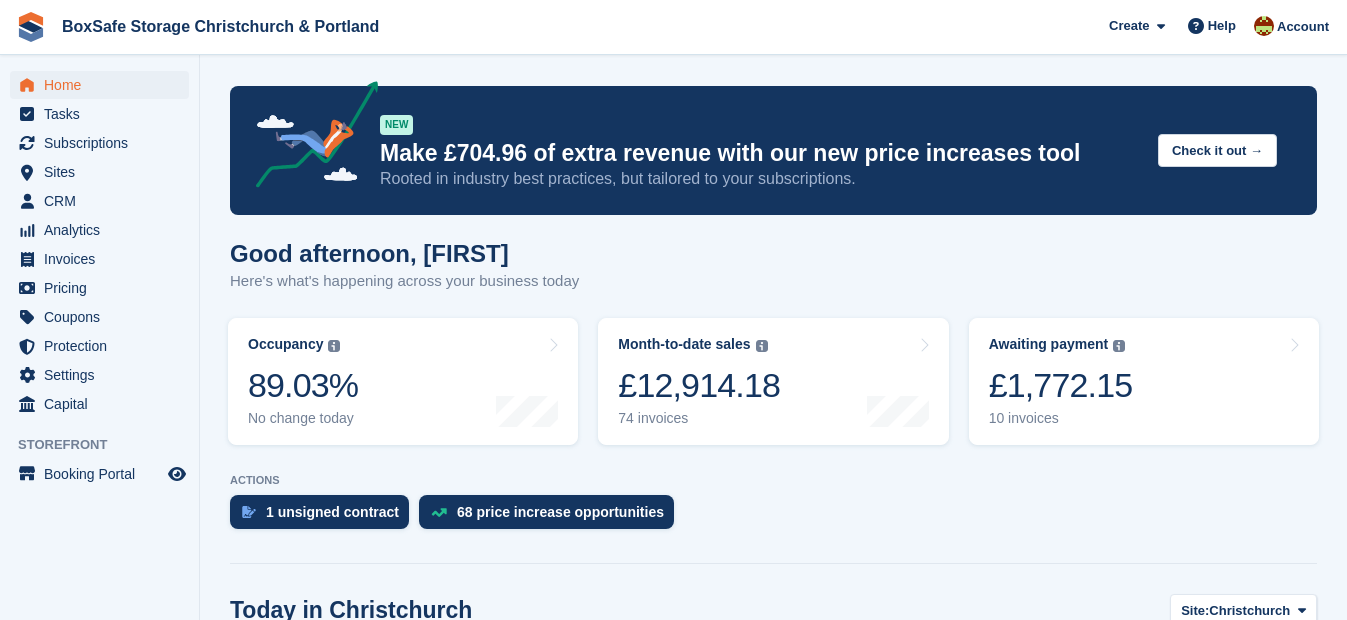 scroll, scrollTop: 506, scrollLeft: 0, axis: vertical 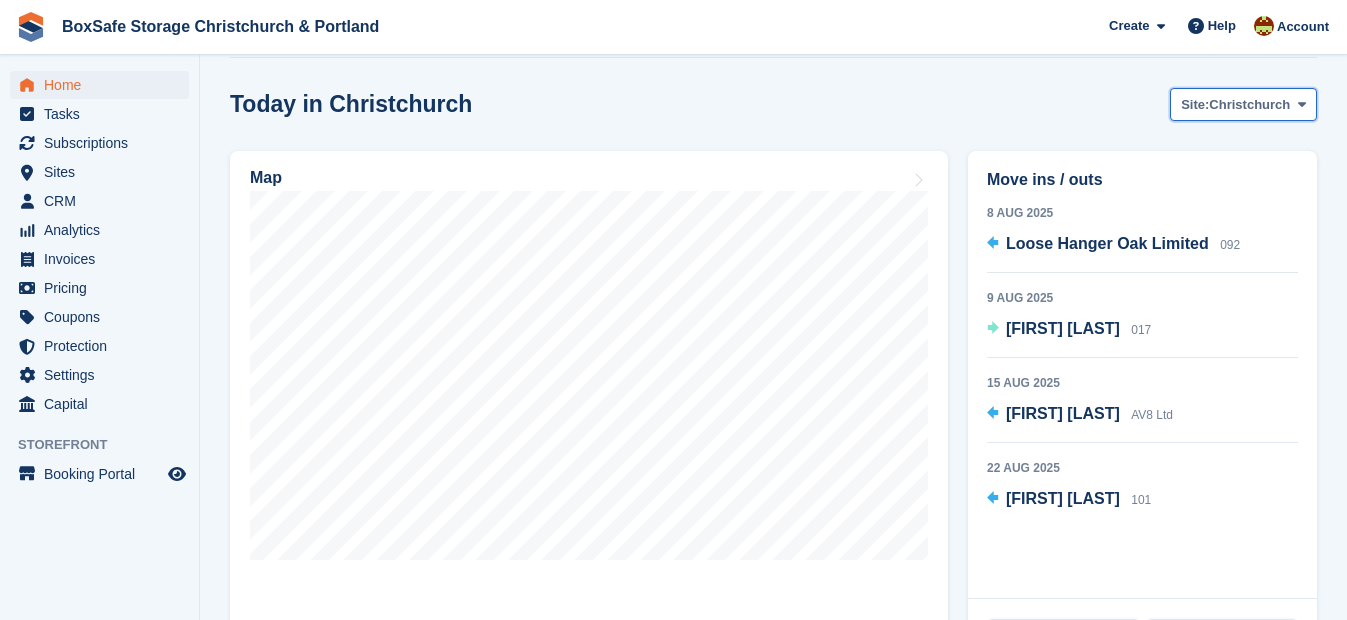 click on "Christchurch" at bounding box center (1249, 105) 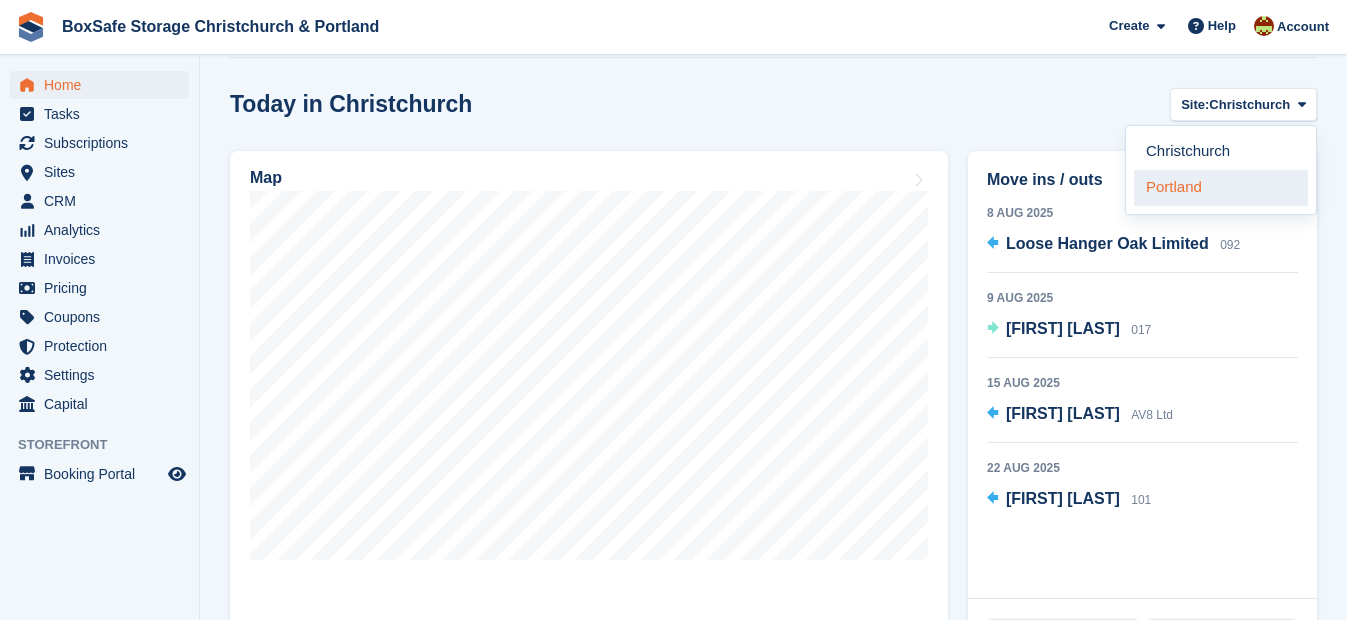click on "Portland" at bounding box center (1221, 188) 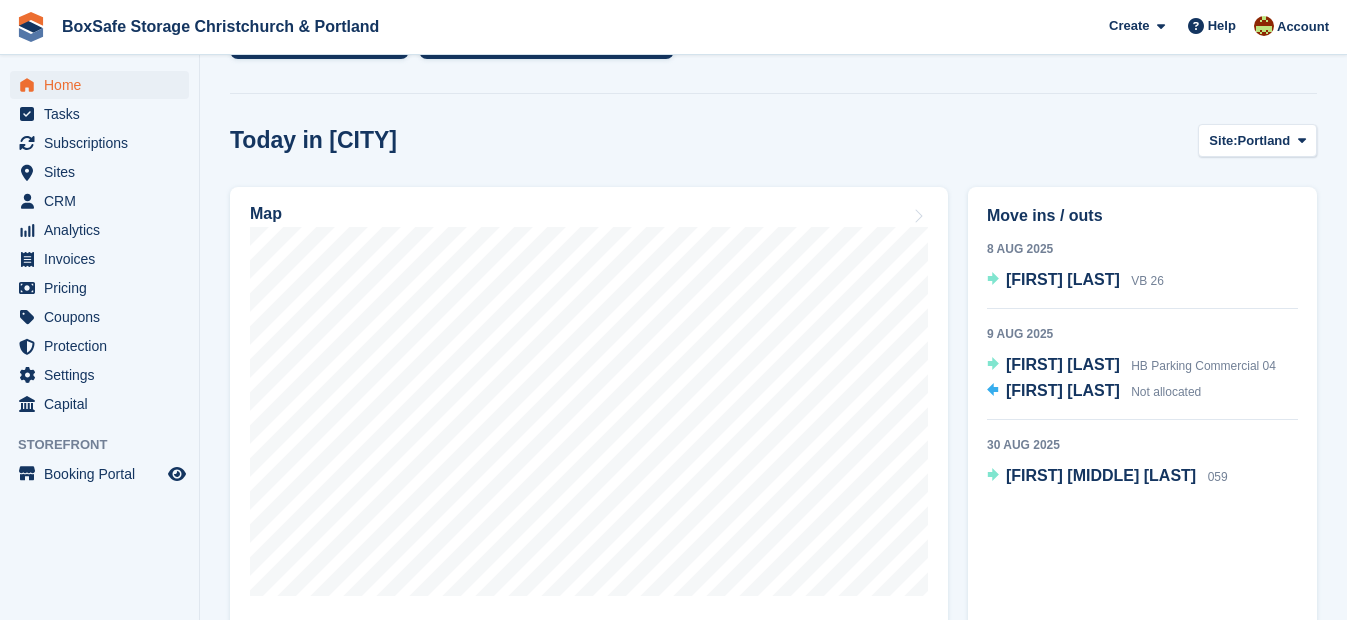 scroll, scrollTop: 467, scrollLeft: 0, axis: vertical 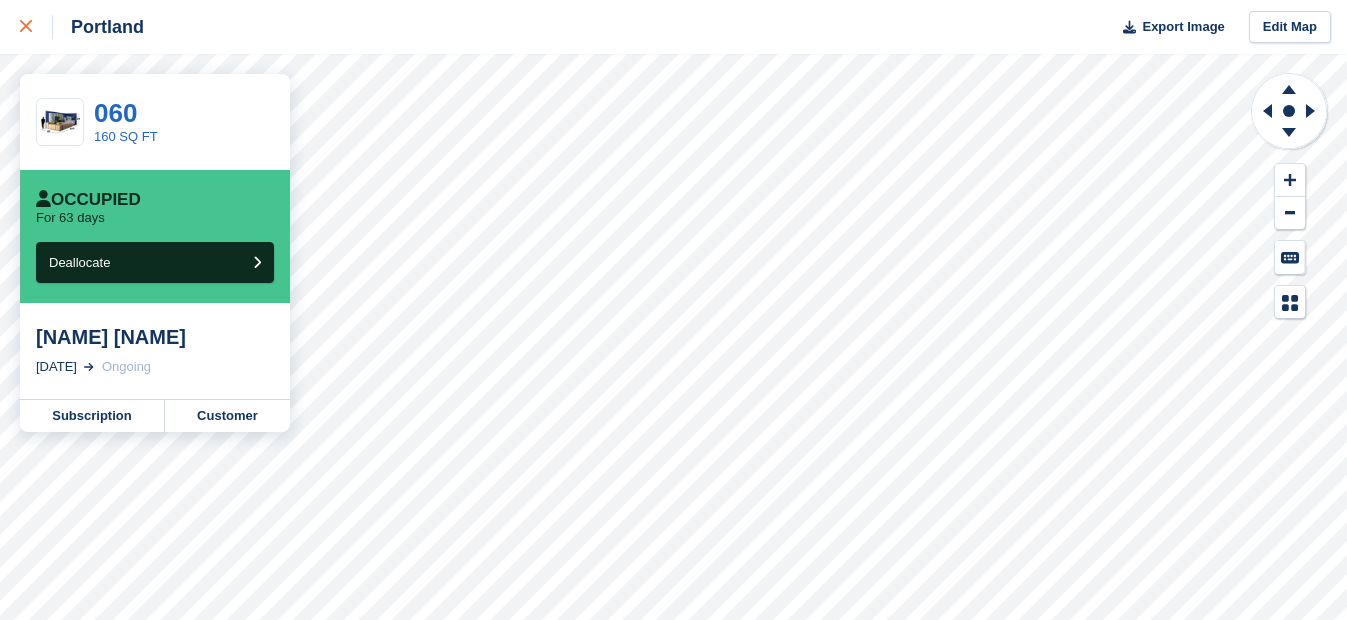 click 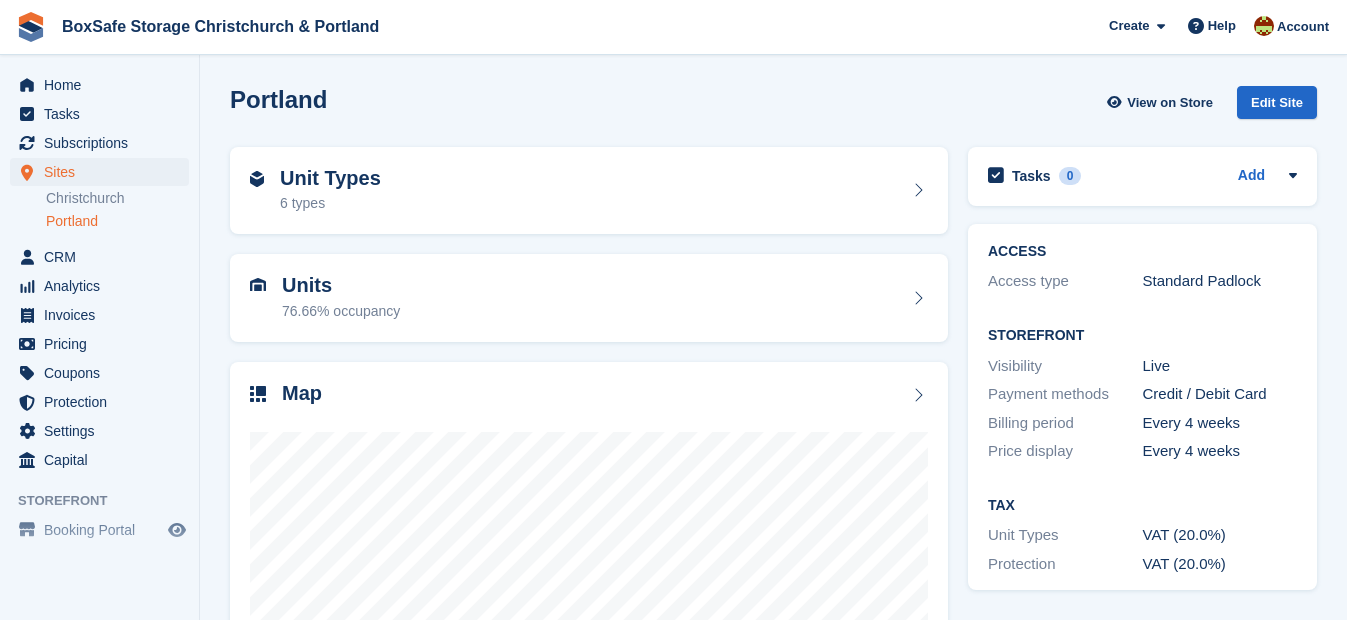 scroll, scrollTop: 0, scrollLeft: 0, axis: both 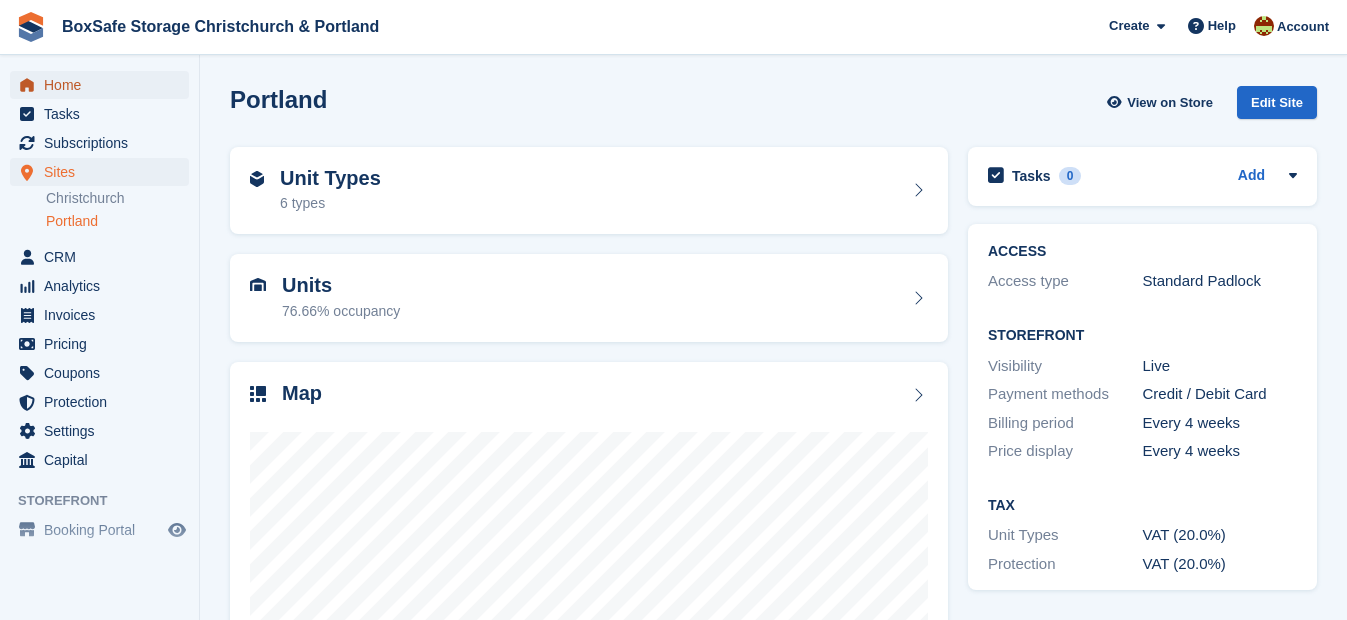 click on "Home" at bounding box center [104, 85] 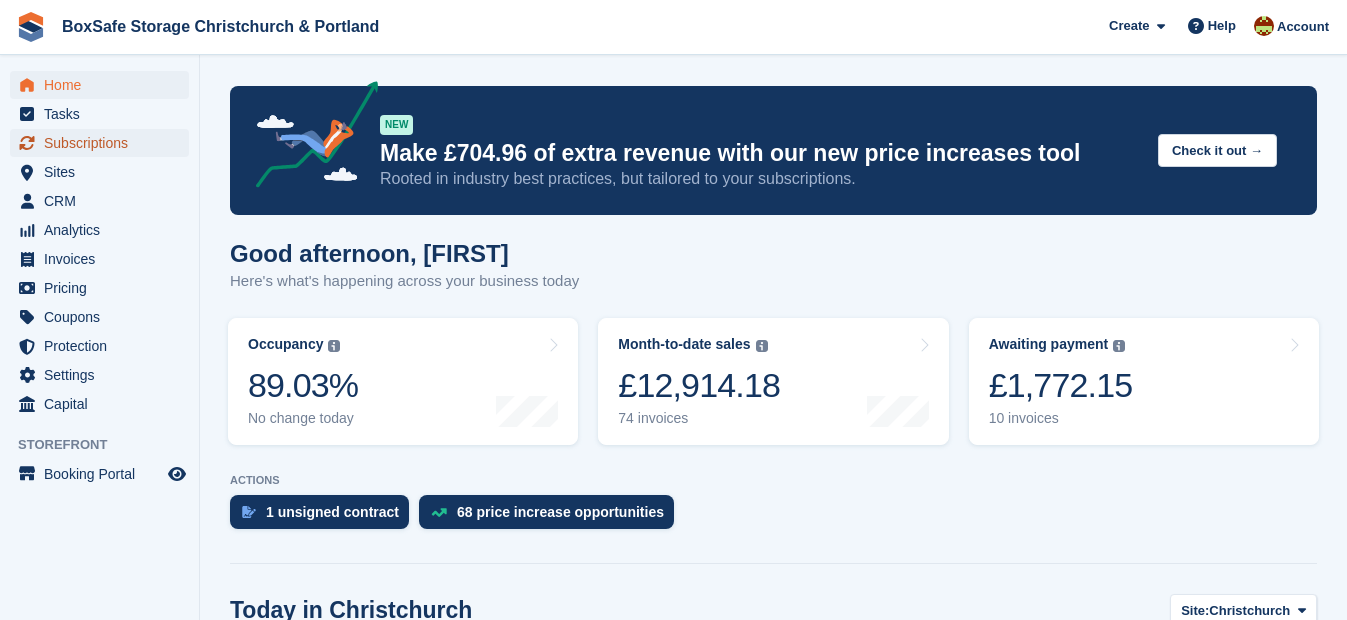 click on "Subscriptions" at bounding box center (104, 143) 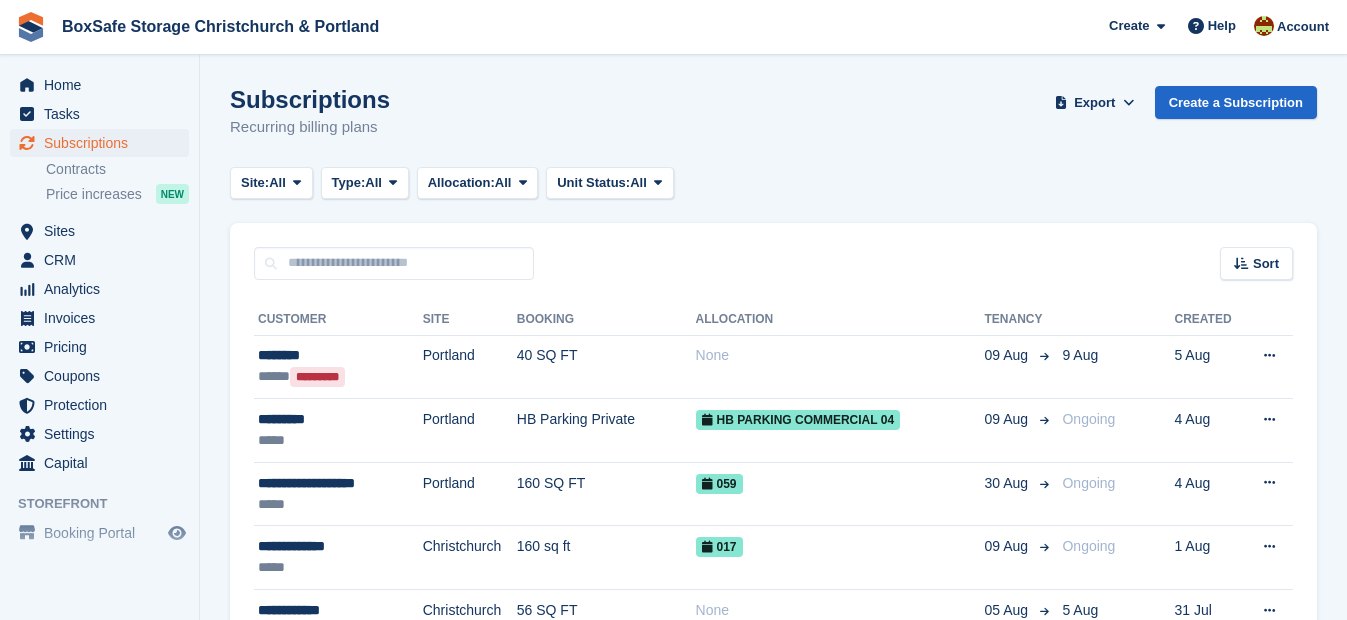 click on "Export" at bounding box center (1094, 103) 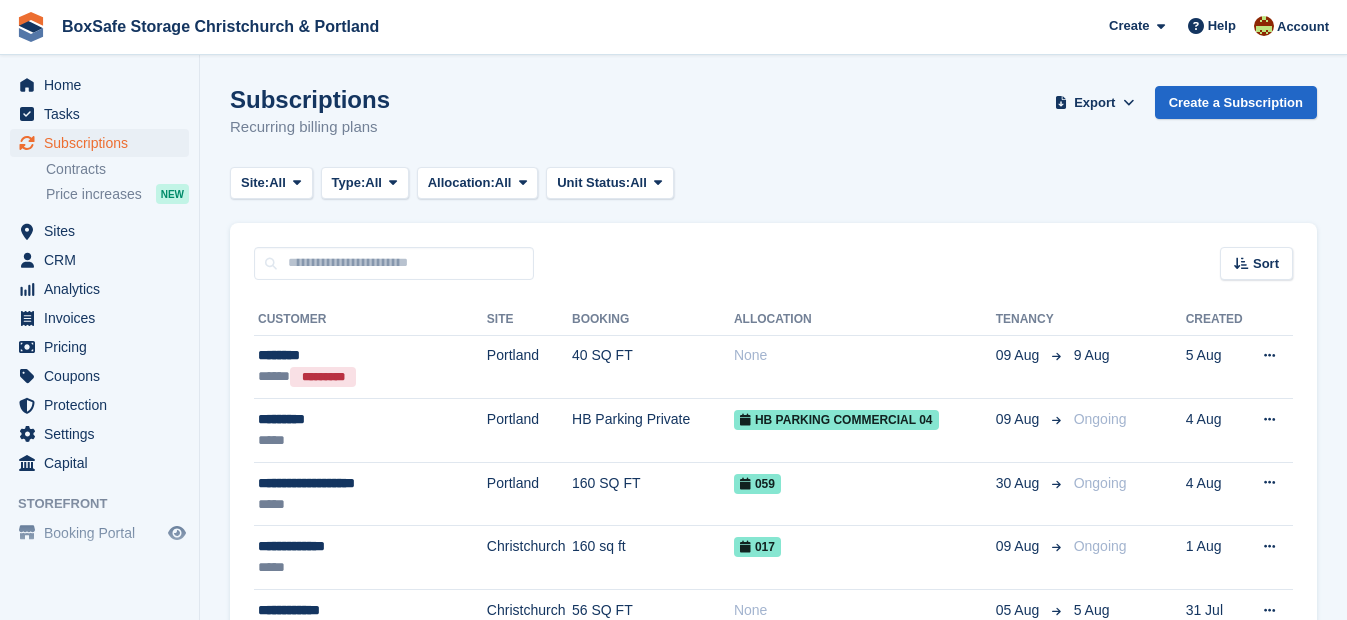 scroll, scrollTop: 0, scrollLeft: 0, axis: both 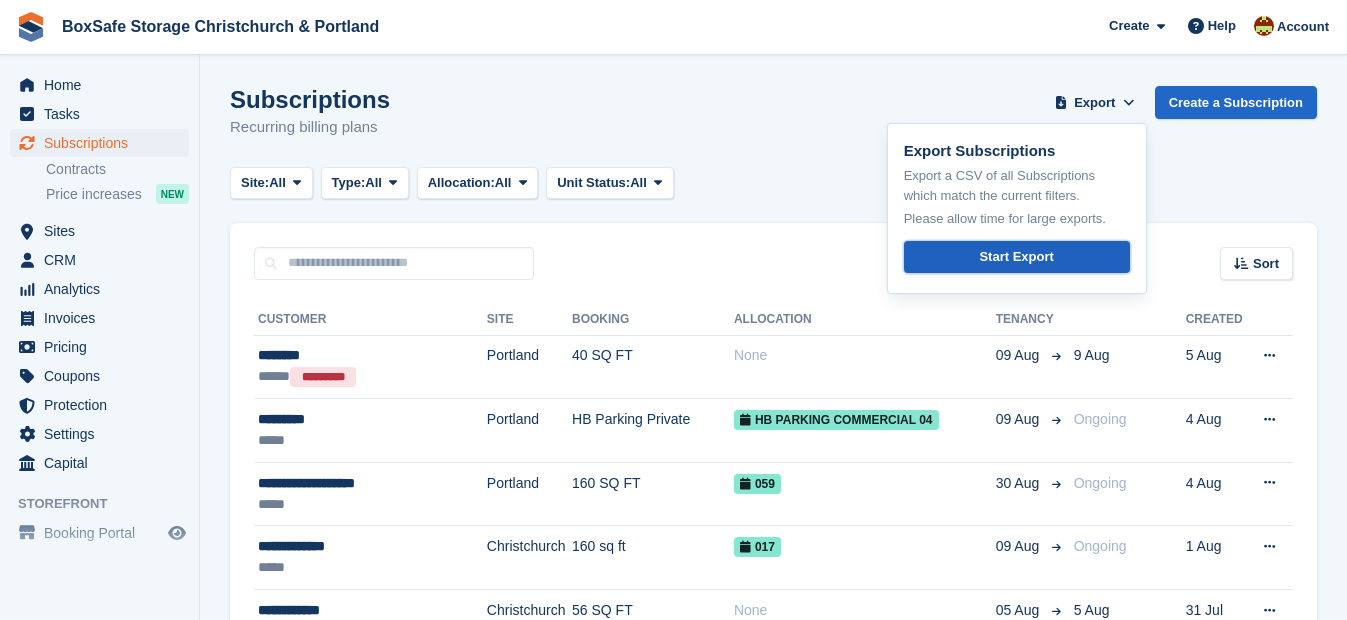 click on "Start Export" at bounding box center [1016, 257] 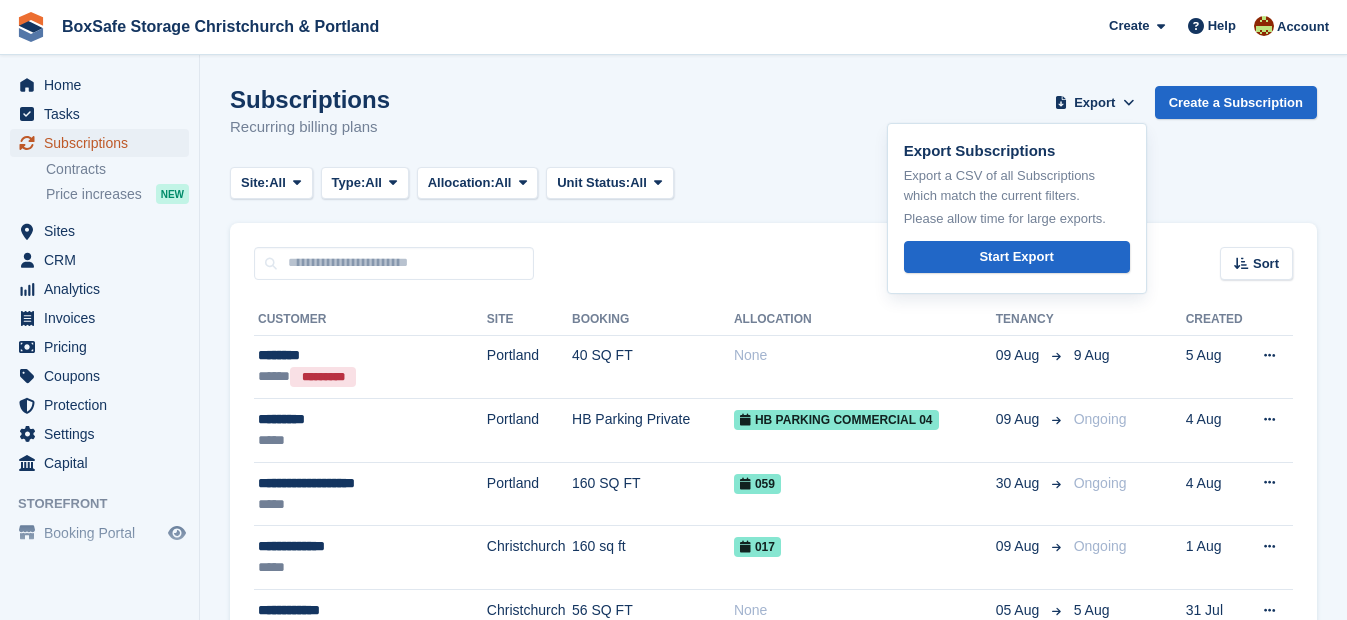 click on "Subscriptions" at bounding box center [104, 143] 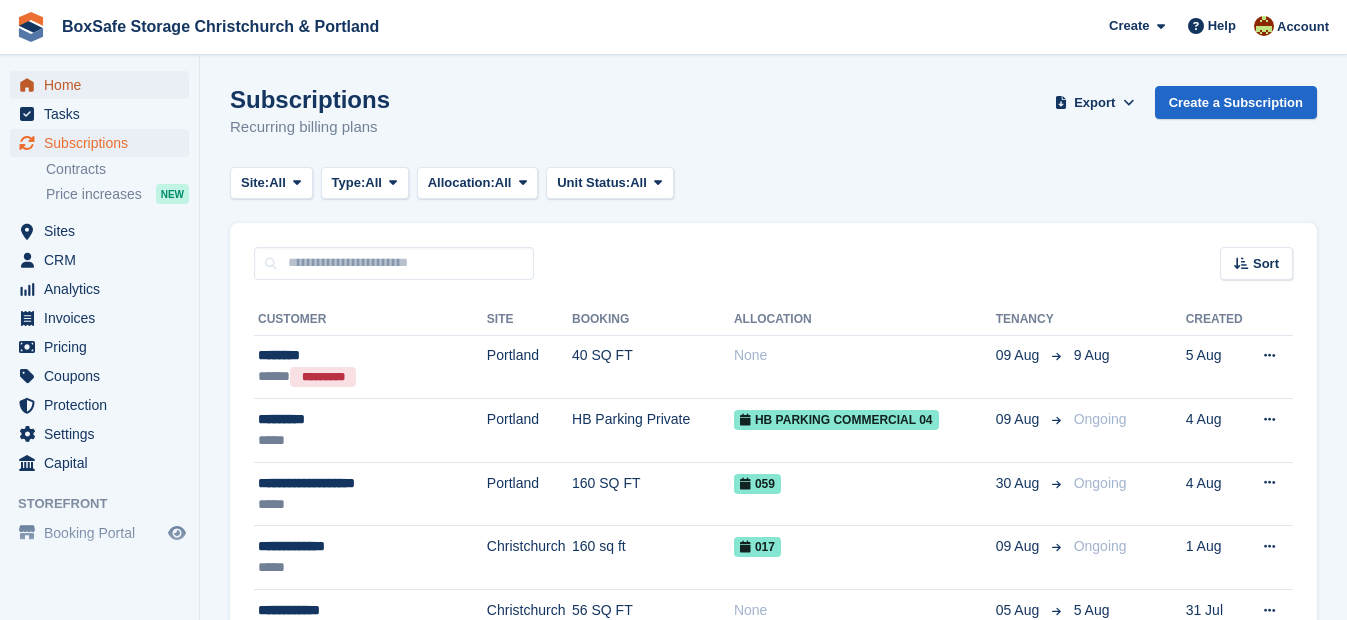 click on "Home" at bounding box center (104, 85) 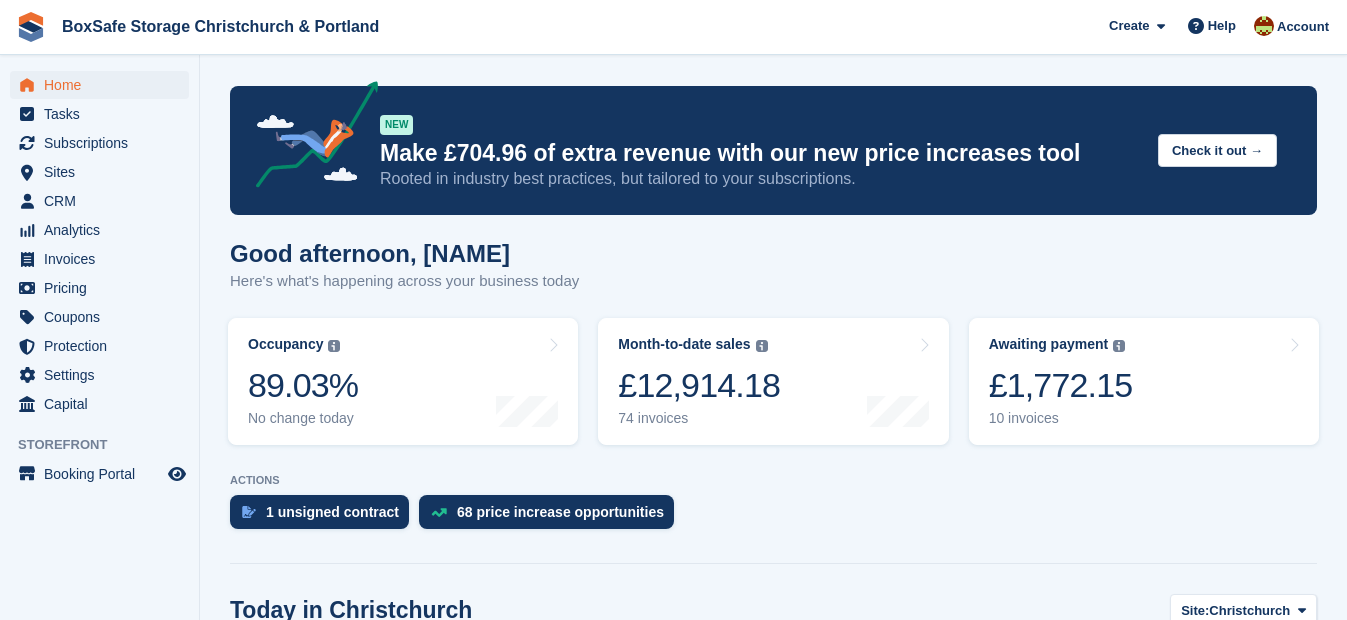 scroll, scrollTop: 0, scrollLeft: 0, axis: both 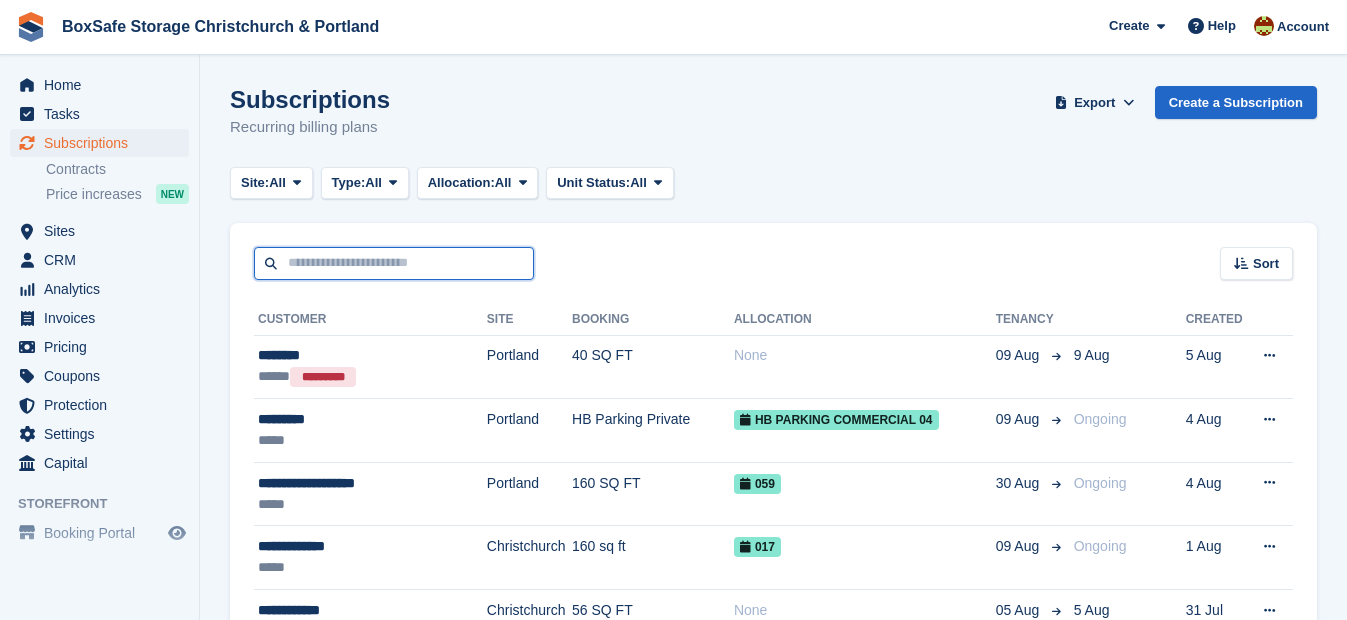 click at bounding box center [394, 263] 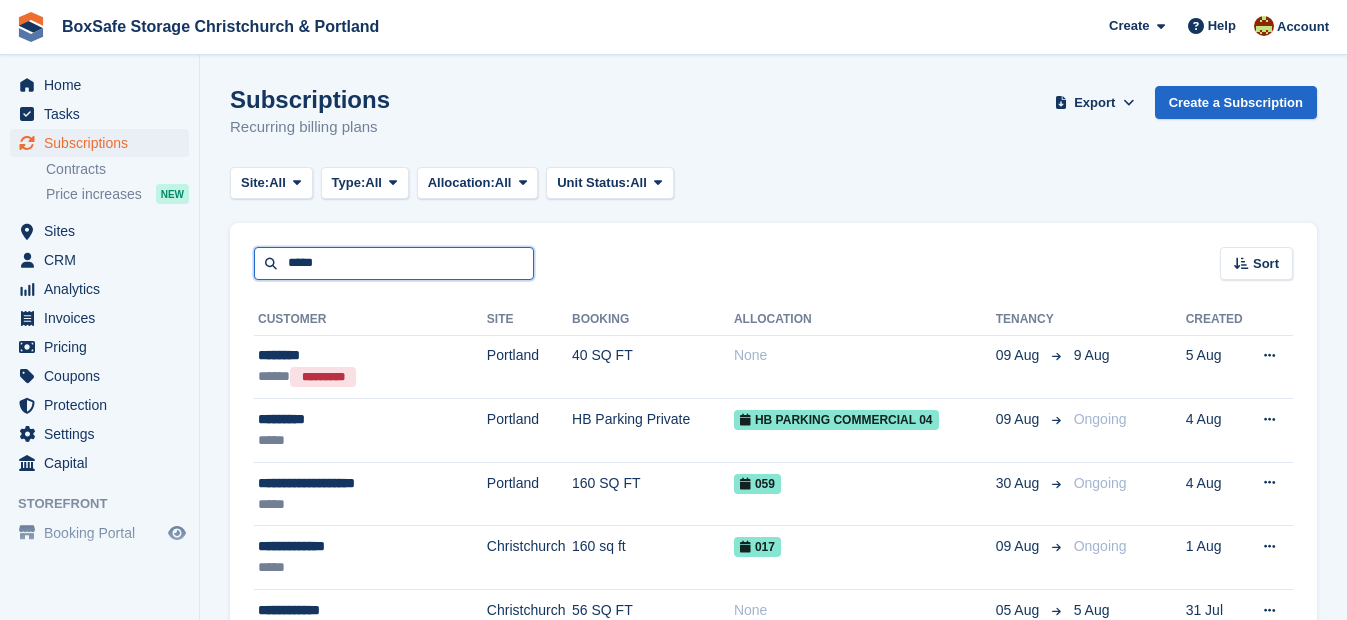 type on "*****" 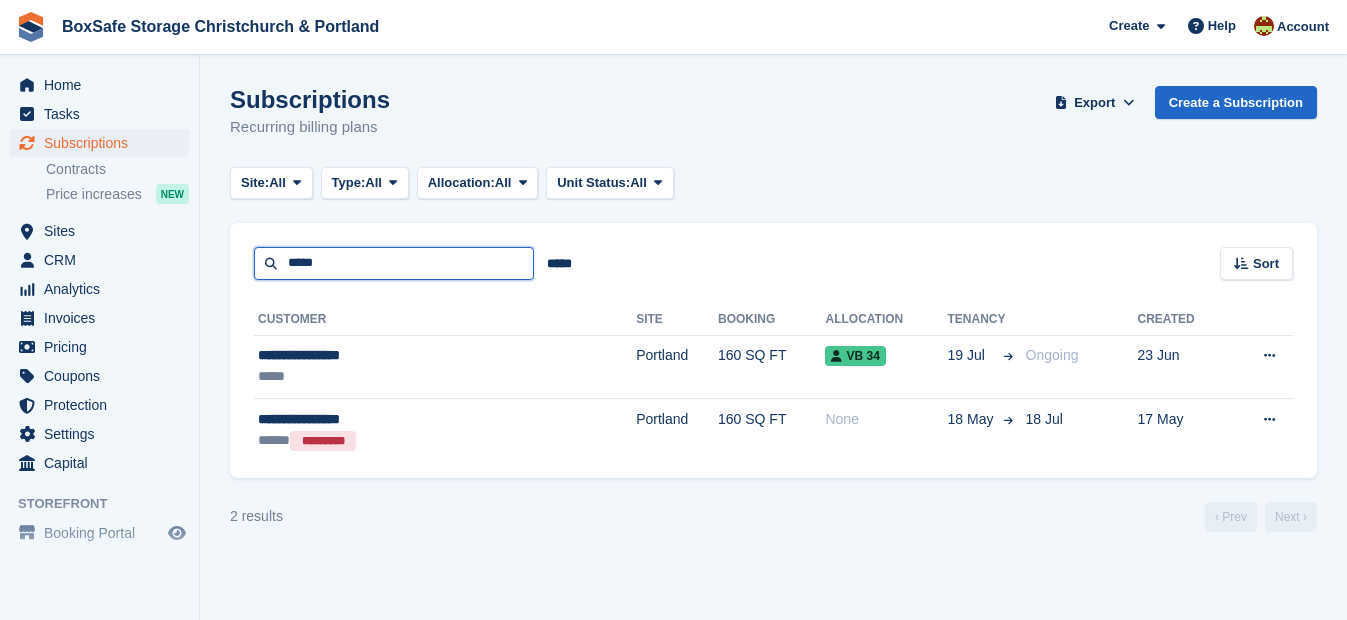 drag, startPoint x: 353, startPoint y: 279, endPoint x: 203, endPoint y: 278, distance: 150.00333 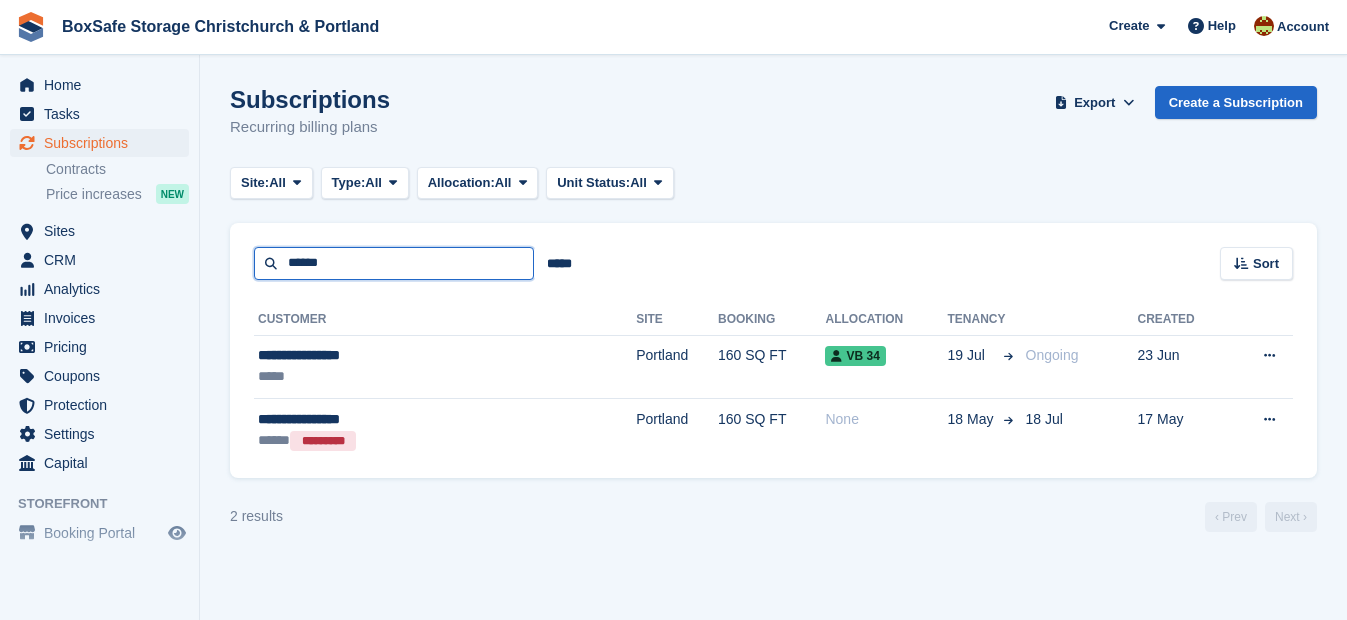type on "******" 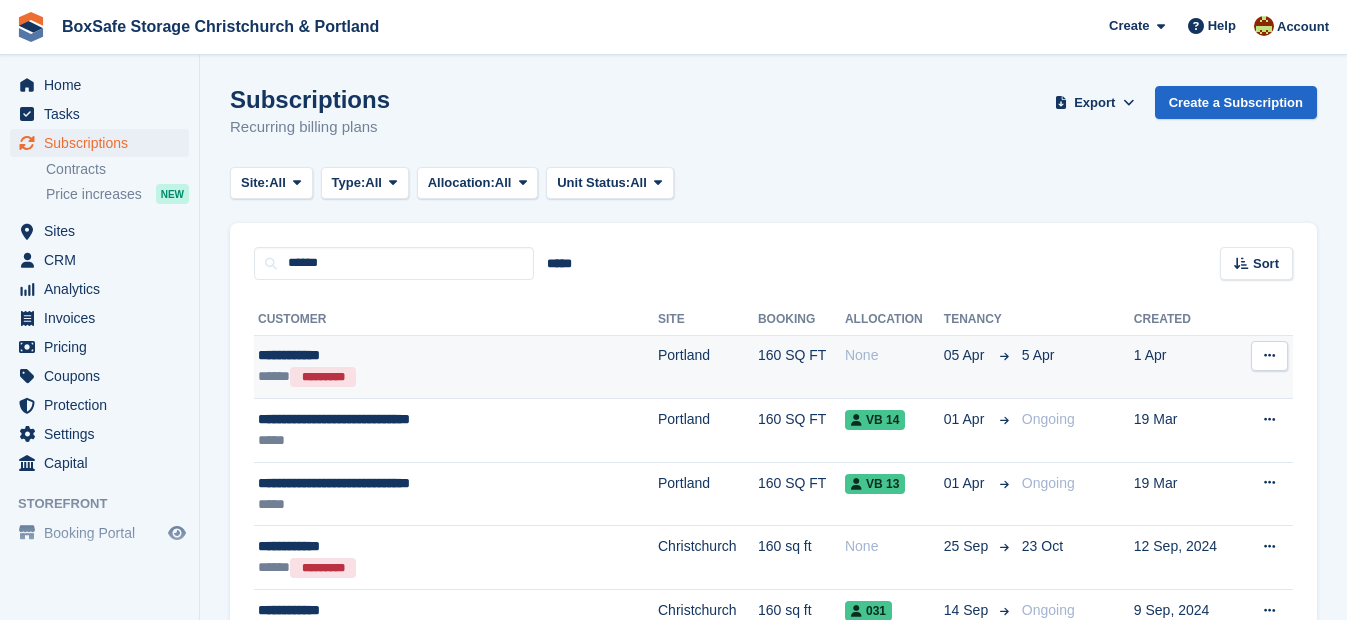 click on "**********" at bounding box center [415, 355] 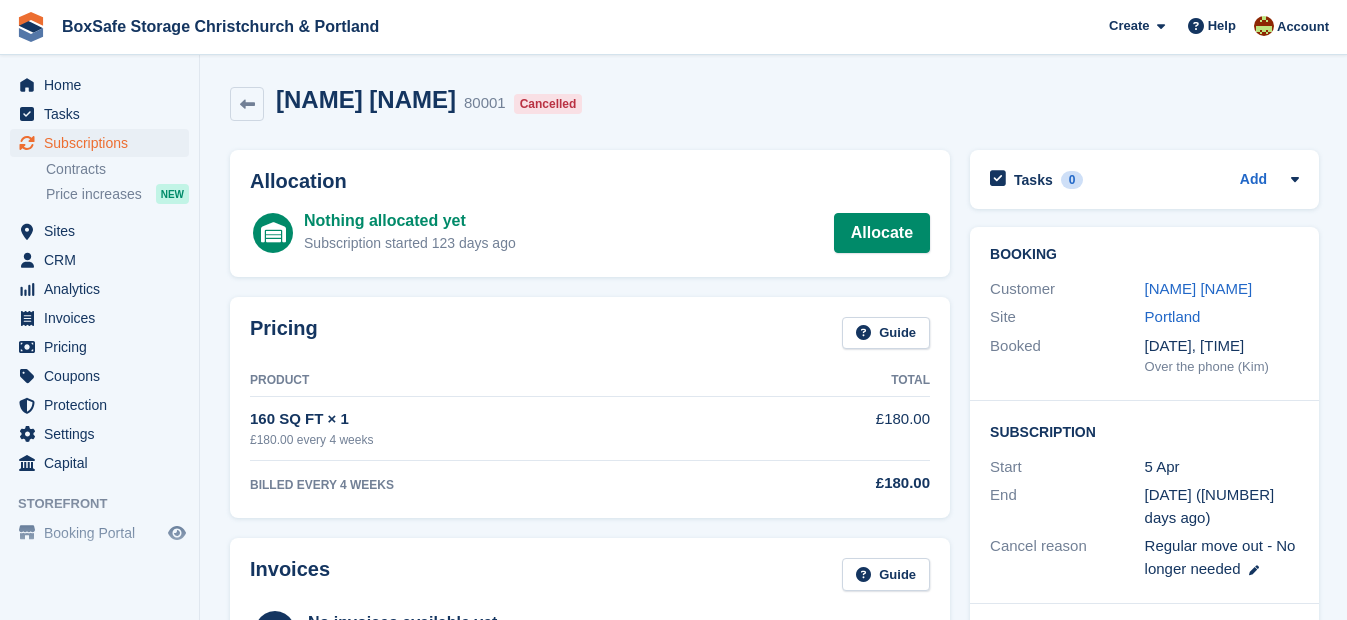 scroll, scrollTop: 0, scrollLeft: 0, axis: both 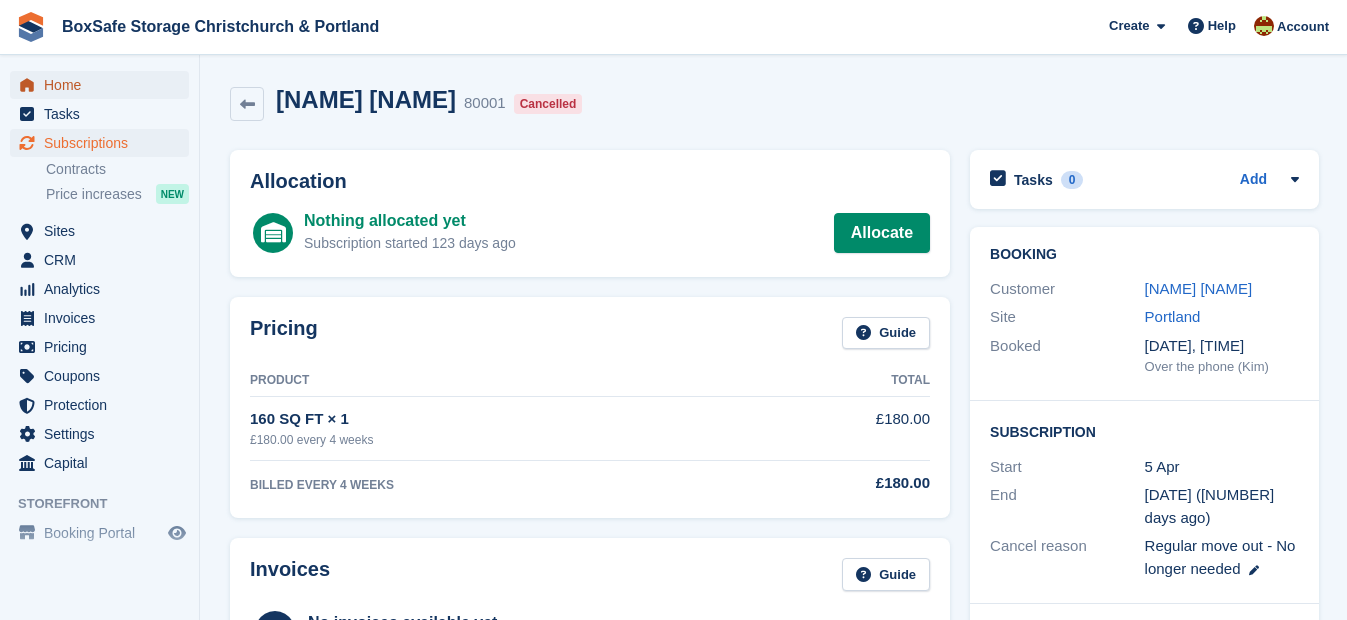click on "Home" at bounding box center [104, 85] 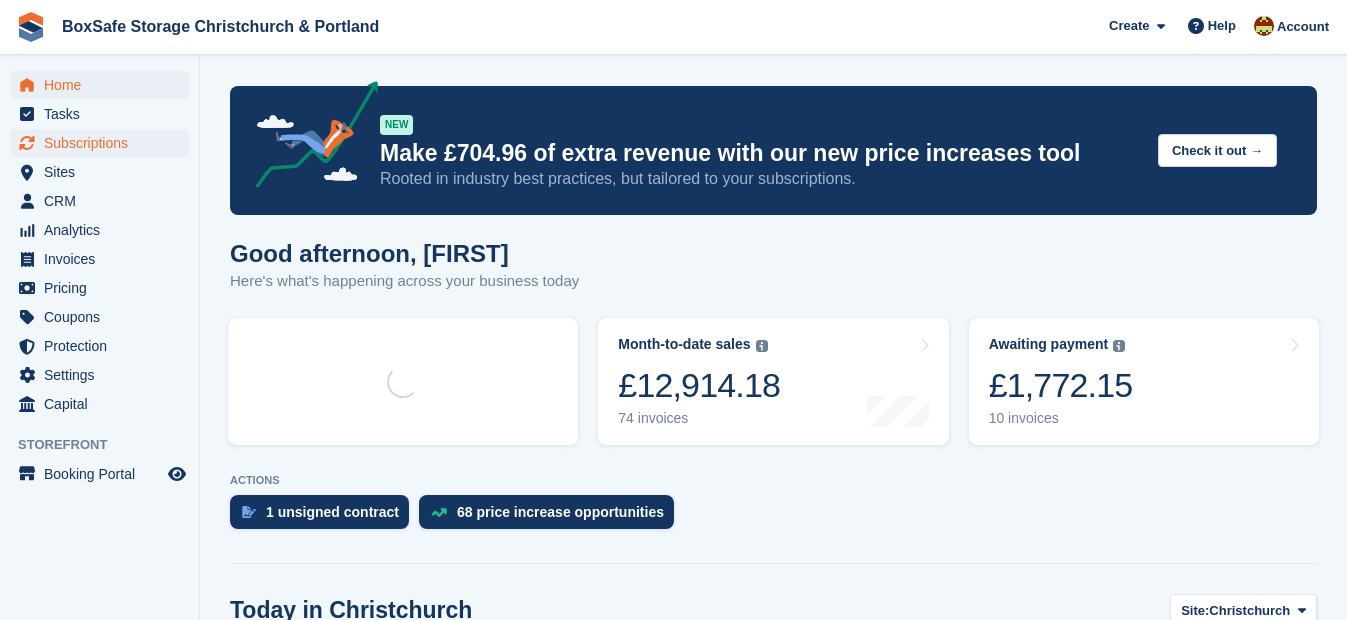 scroll, scrollTop: 0, scrollLeft: 0, axis: both 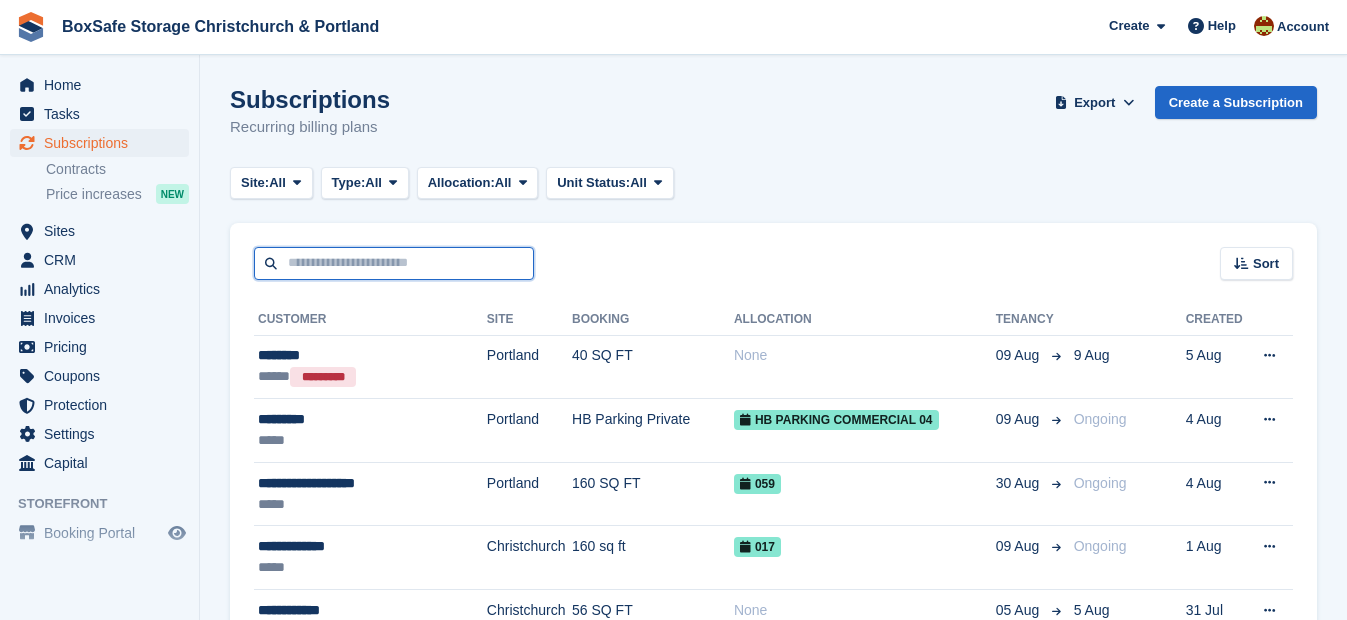 click at bounding box center [394, 263] 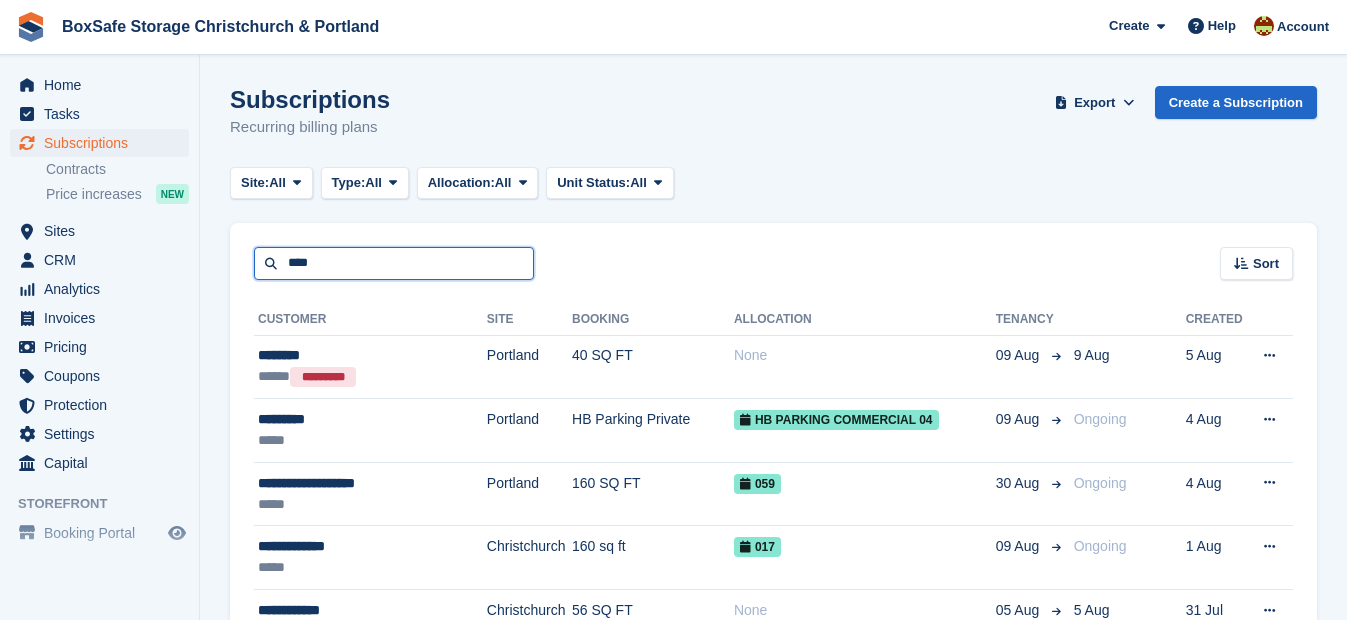 type on "****" 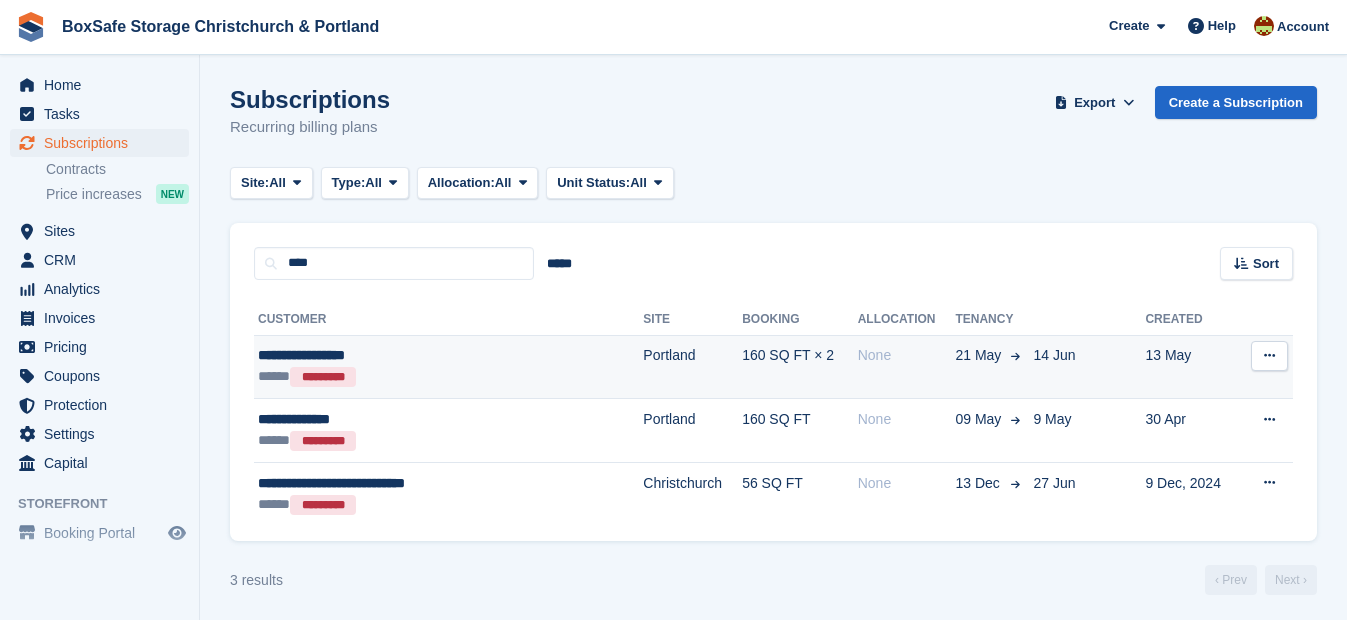 click on "**********" at bounding box center [411, 355] 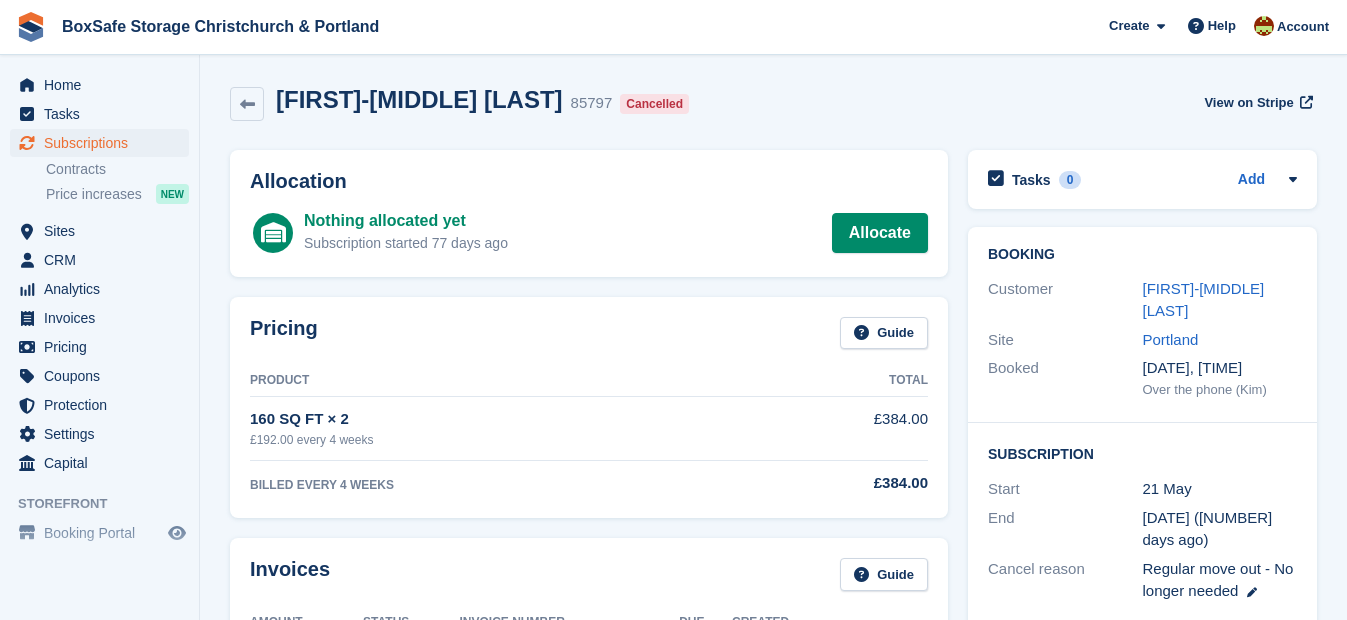 scroll, scrollTop: 0, scrollLeft: 0, axis: both 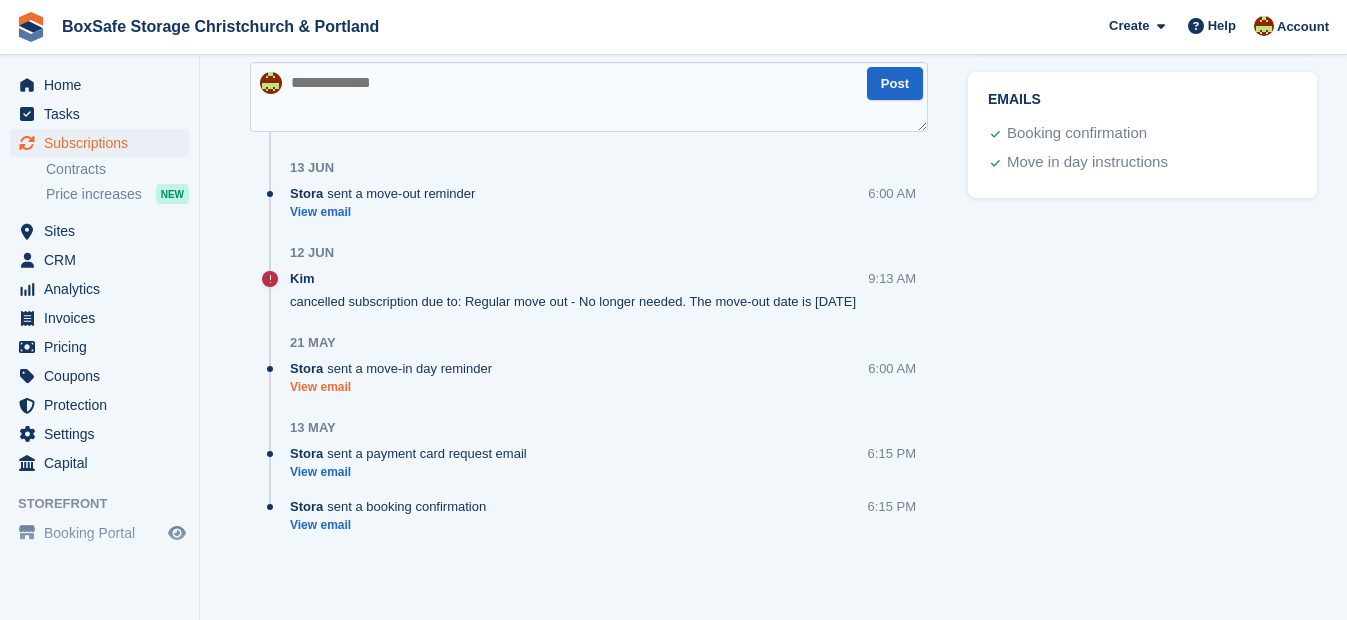 click on "View email" at bounding box center (396, 387) 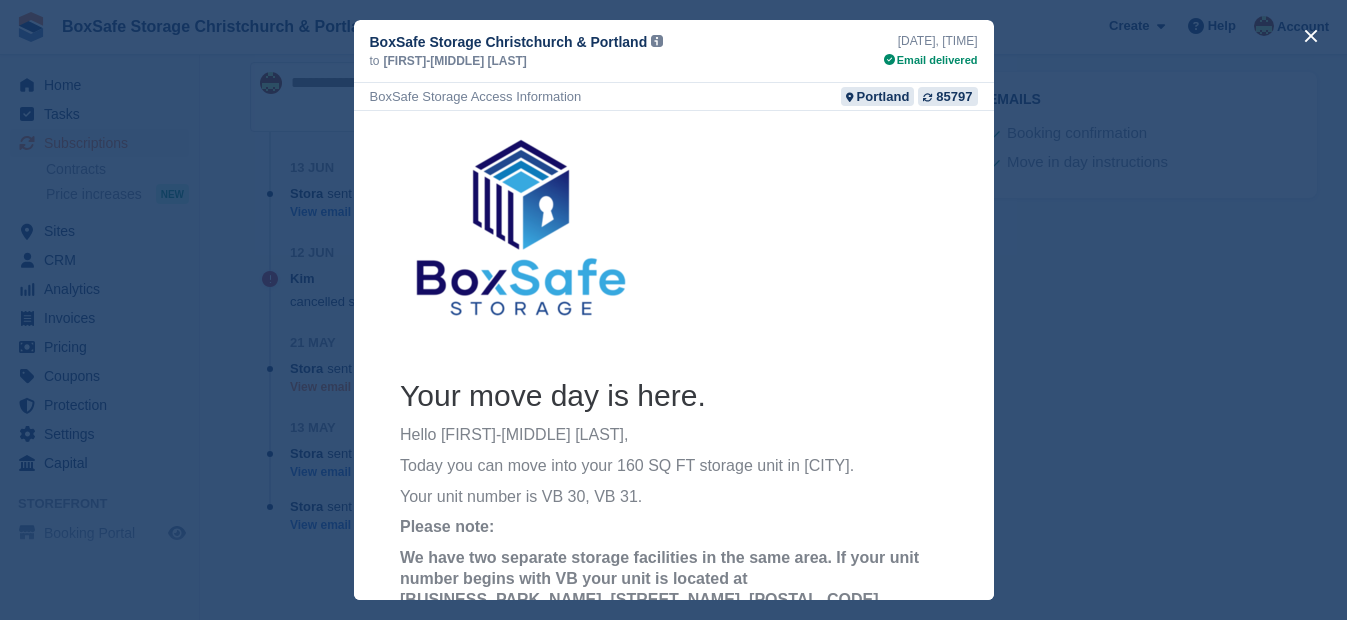 scroll, scrollTop: 0, scrollLeft: 0, axis: both 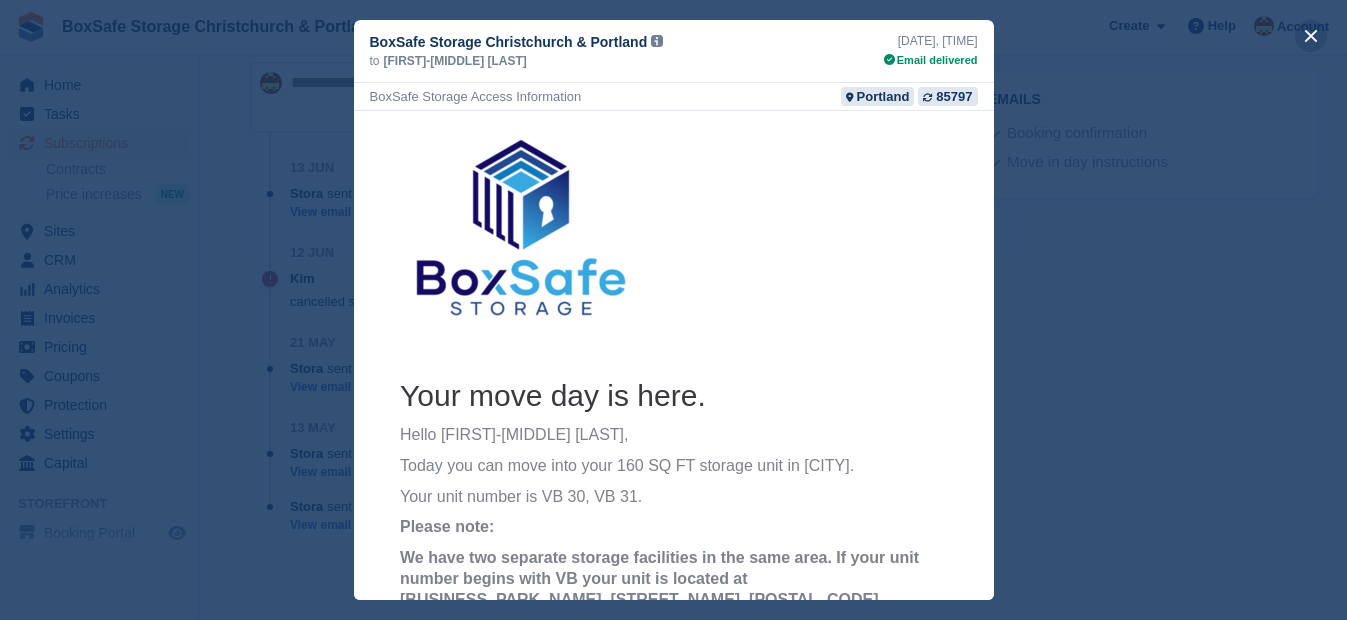 click at bounding box center [1311, 36] 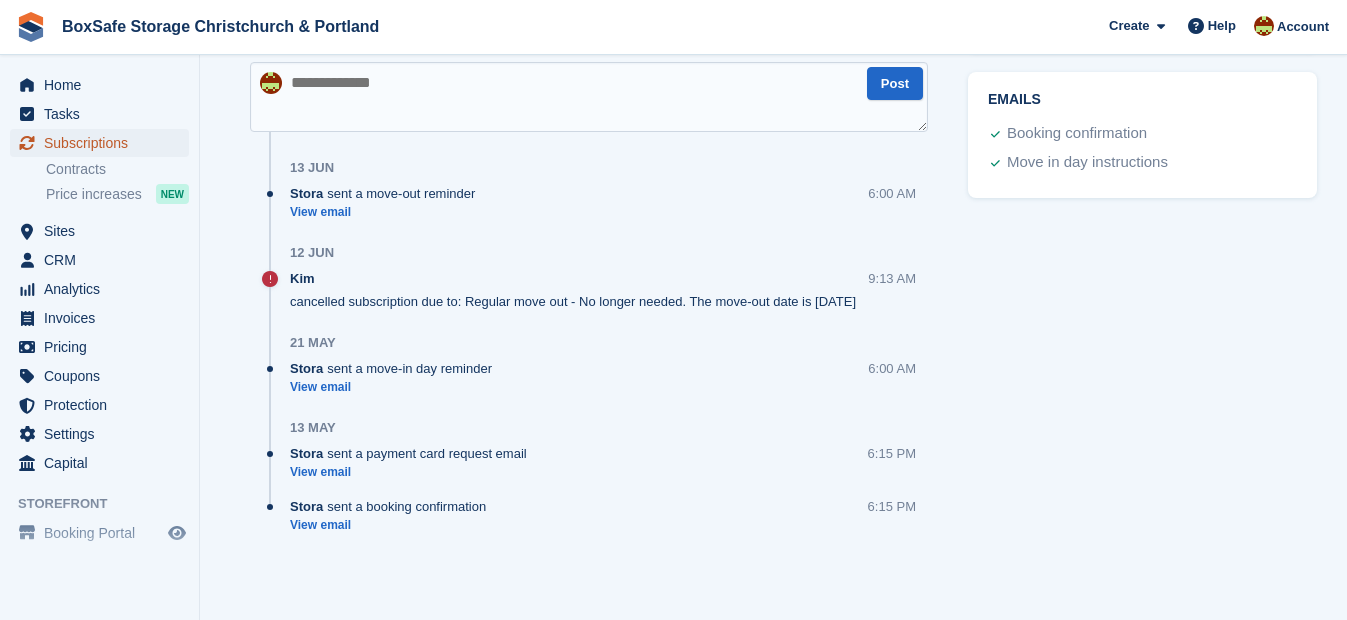 click on "Subscriptions" at bounding box center [104, 143] 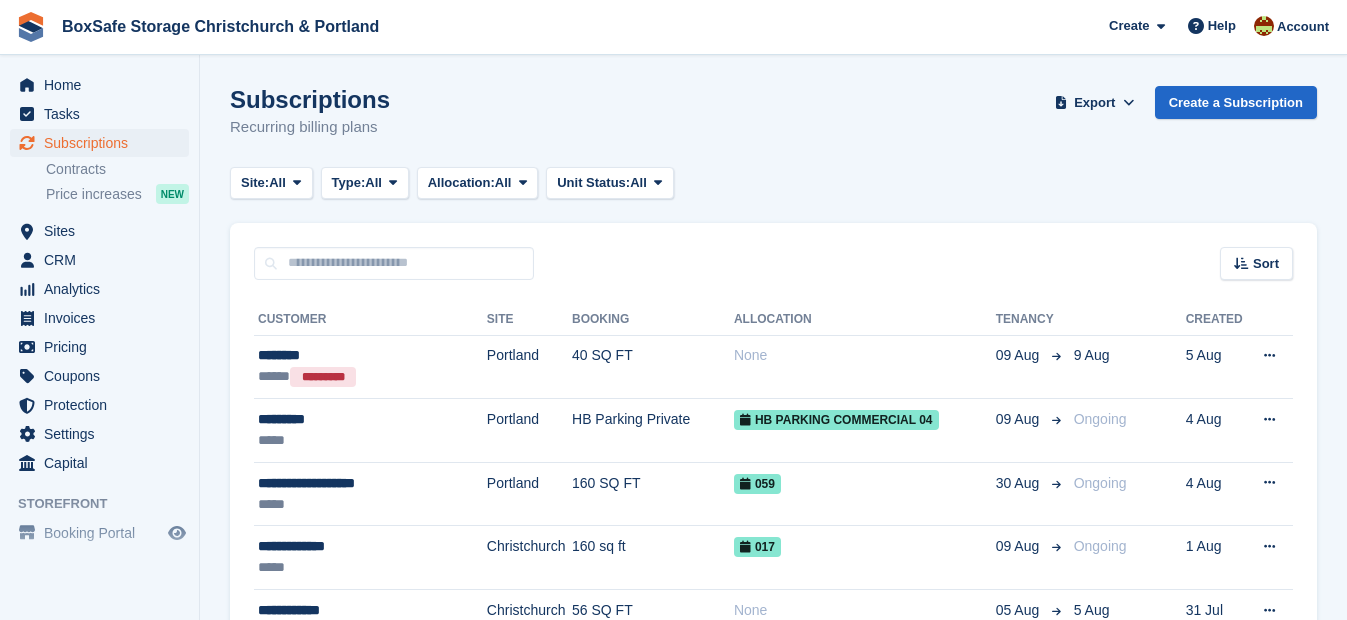 scroll, scrollTop: 0, scrollLeft: 0, axis: both 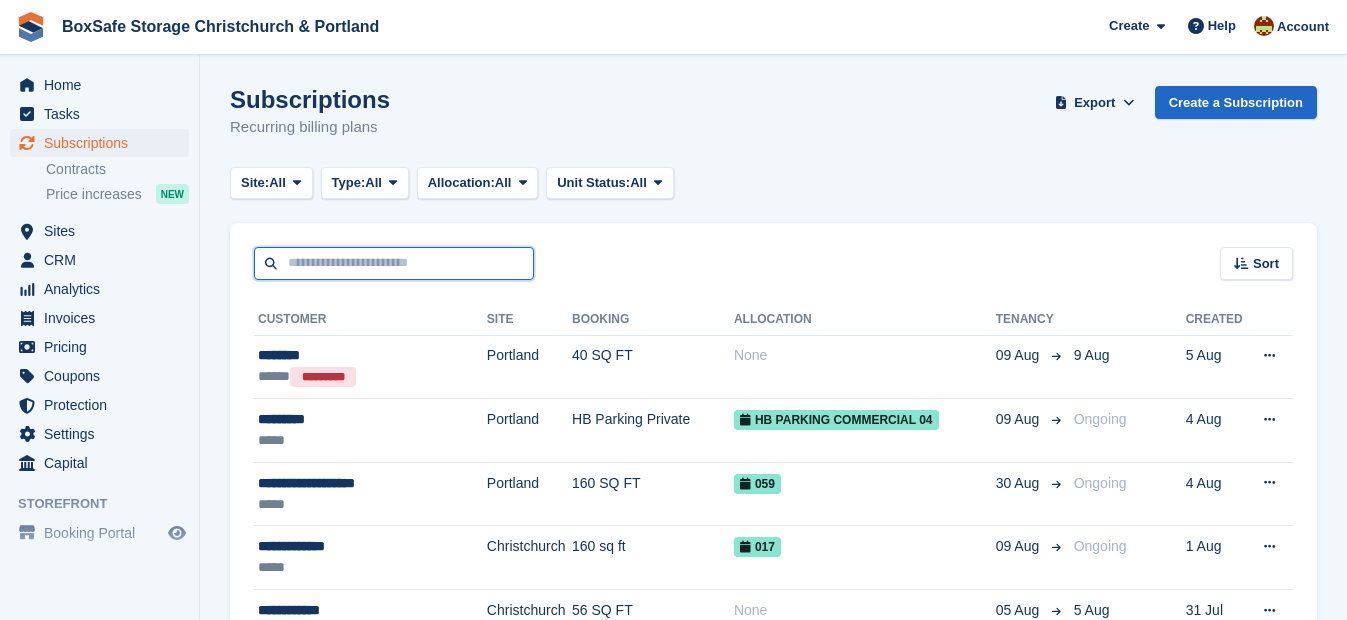 click at bounding box center [394, 263] 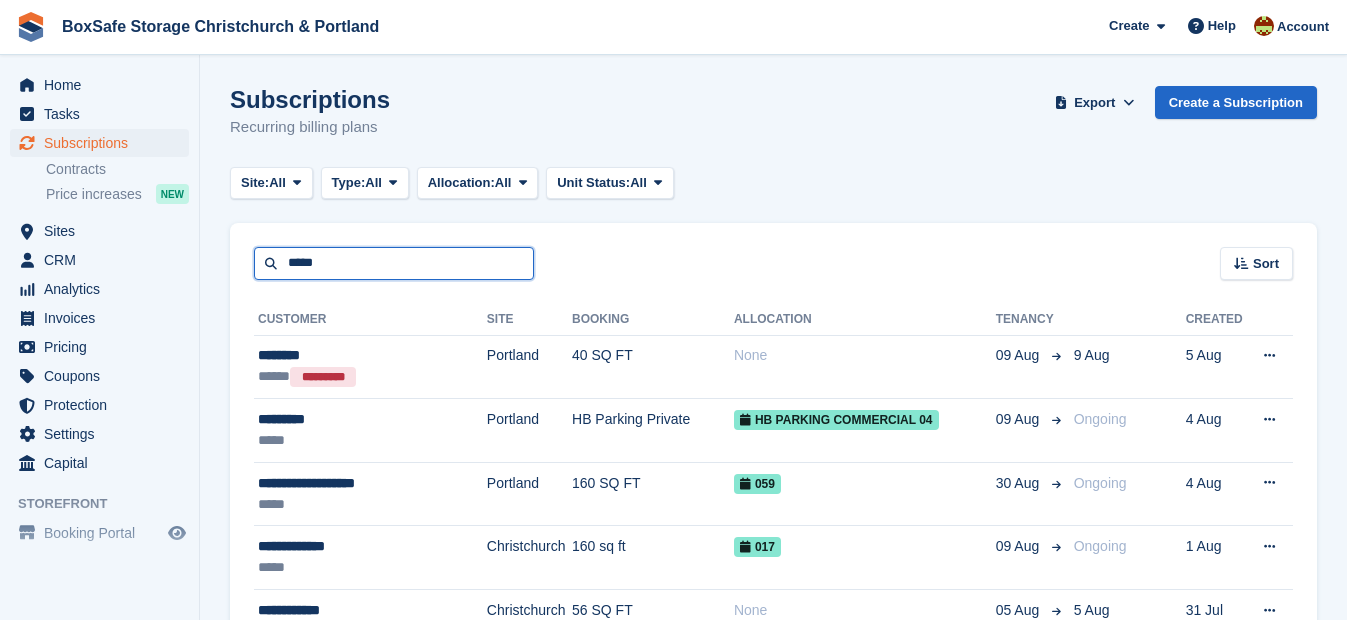 type on "*****" 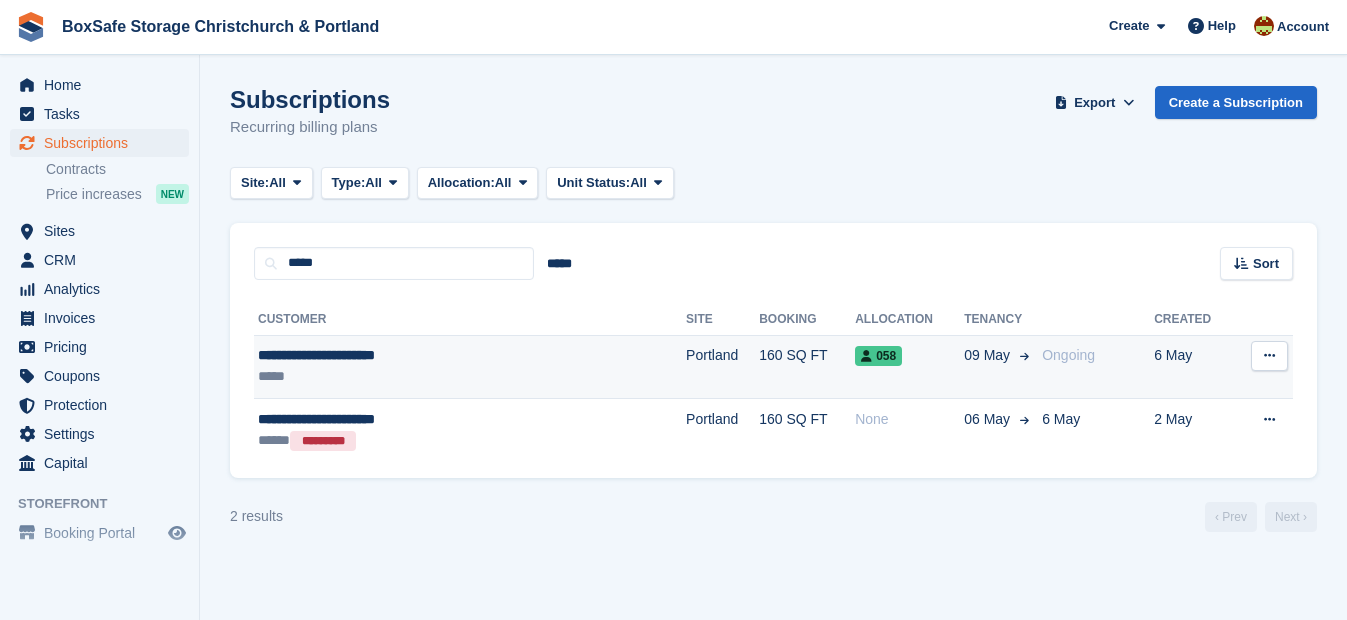 click on "**********" at bounding box center (410, 355) 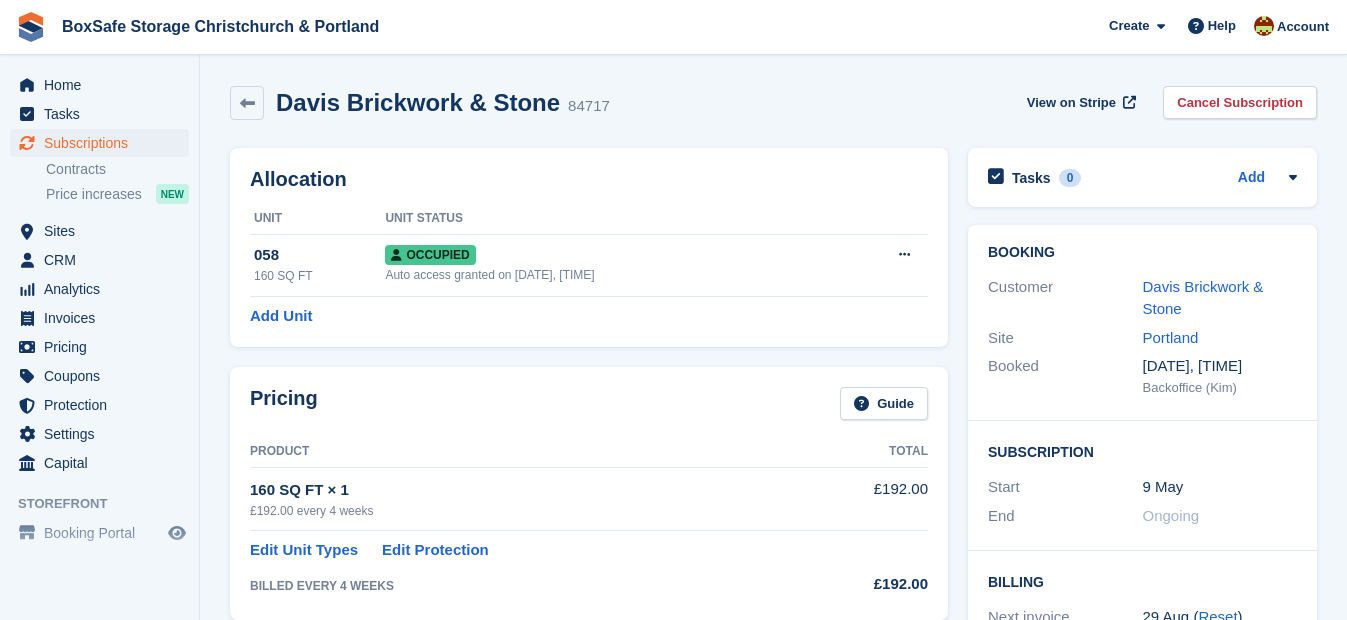 scroll, scrollTop: 0, scrollLeft: 0, axis: both 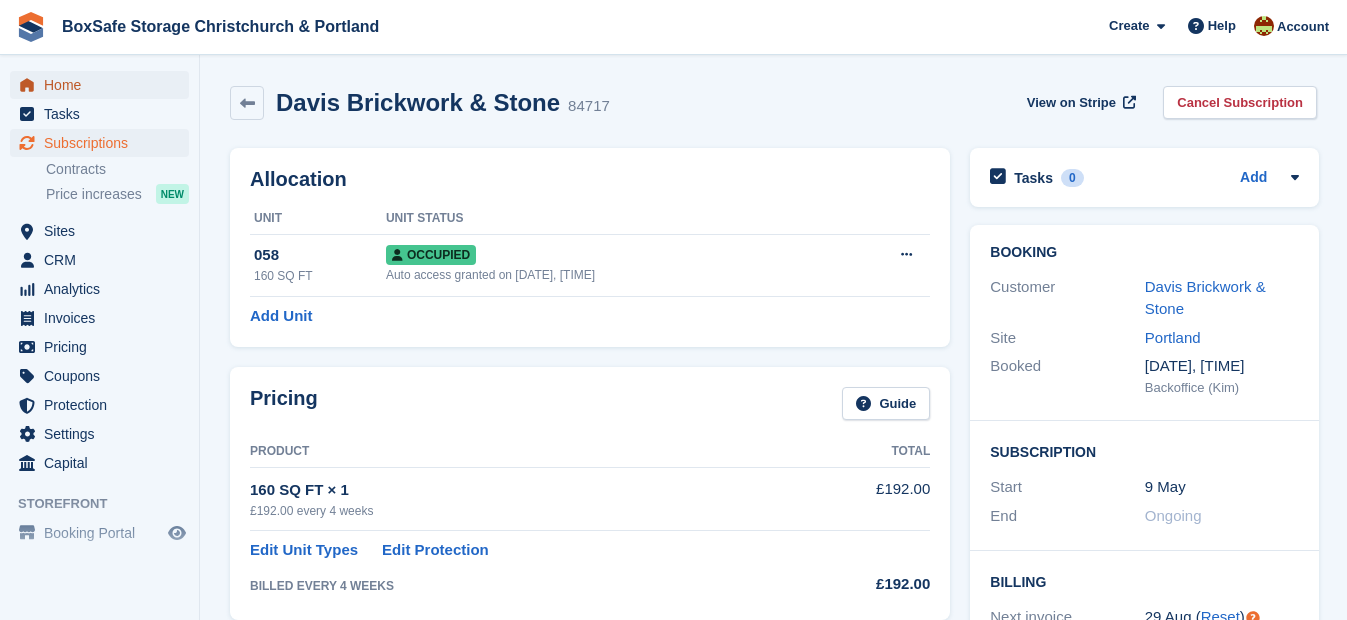 click on "Home" at bounding box center [104, 85] 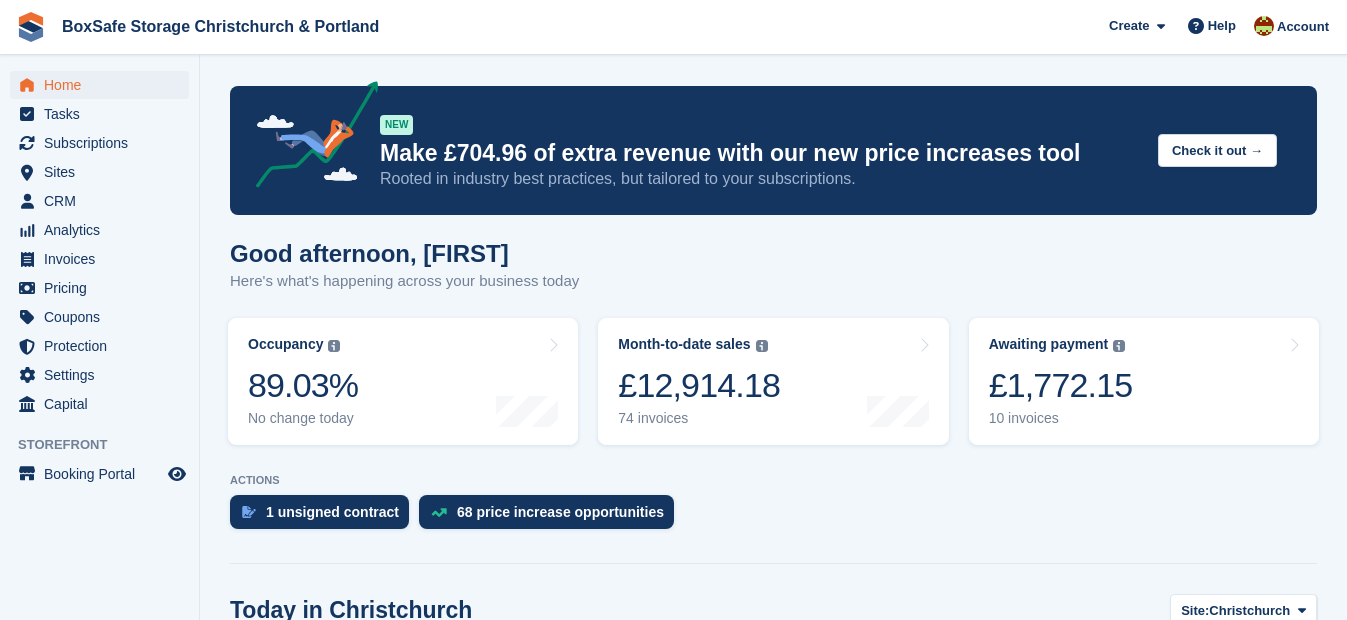 click on "Subscriptions" at bounding box center [104, 143] 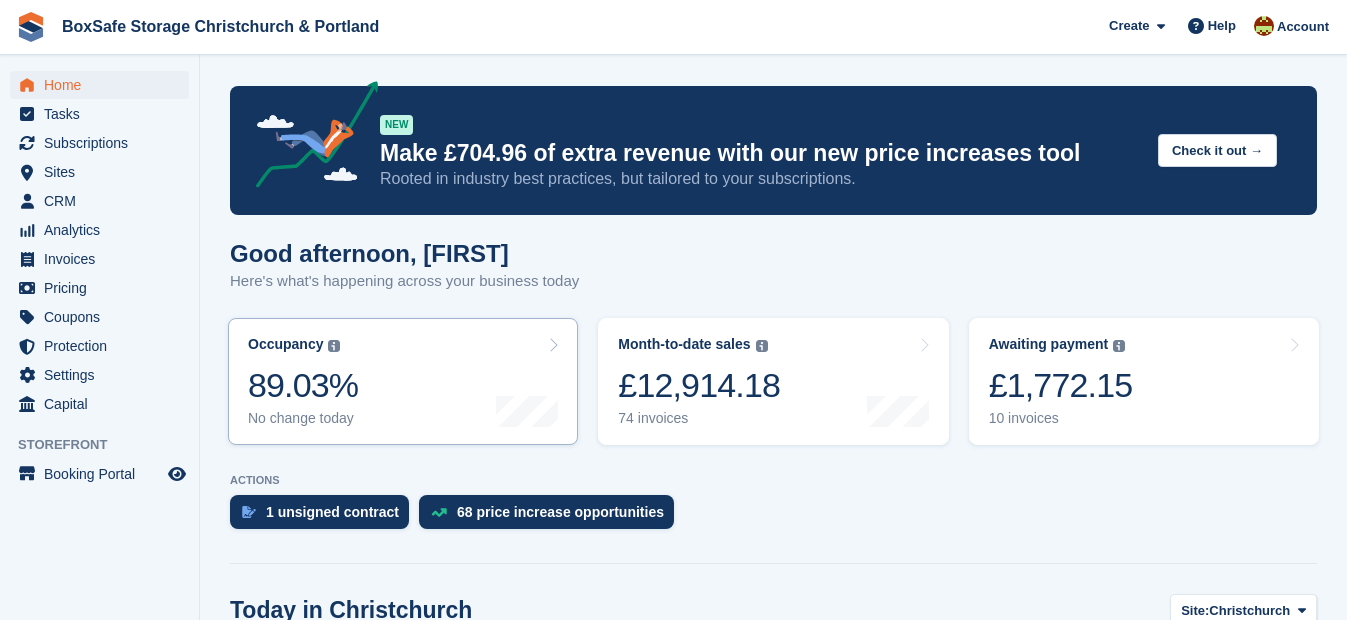 scroll, scrollTop: 0, scrollLeft: 0, axis: both 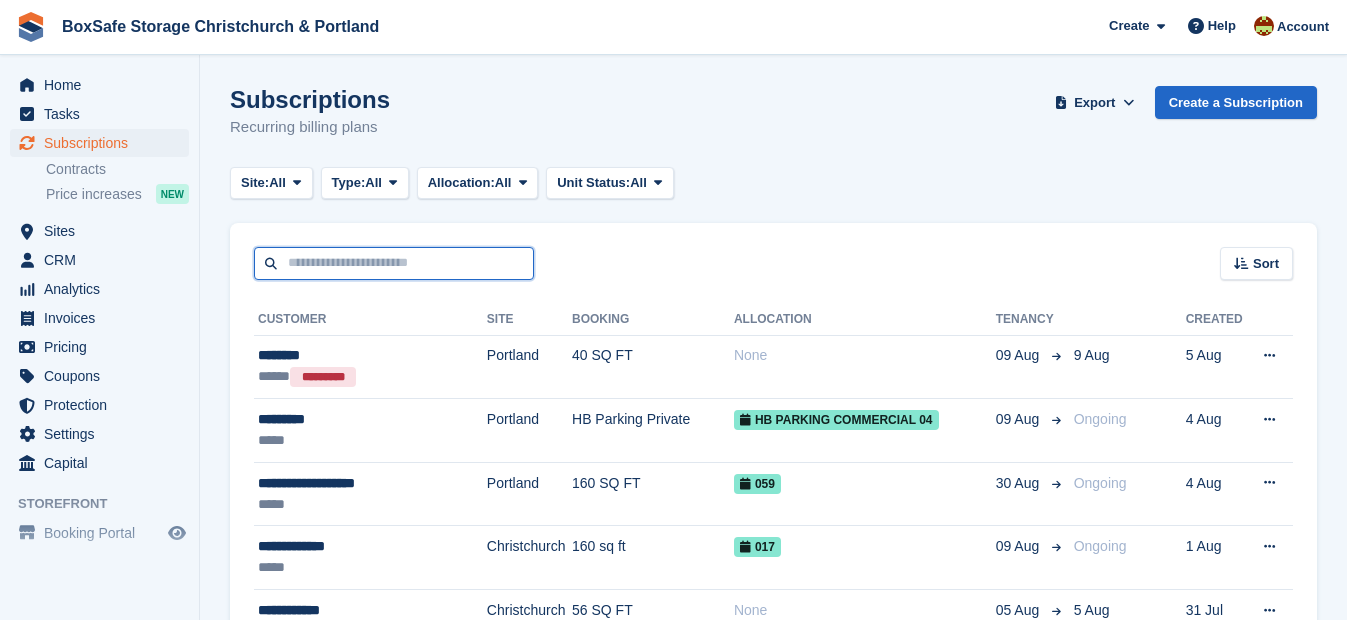 click at bounding box center (394, 263) 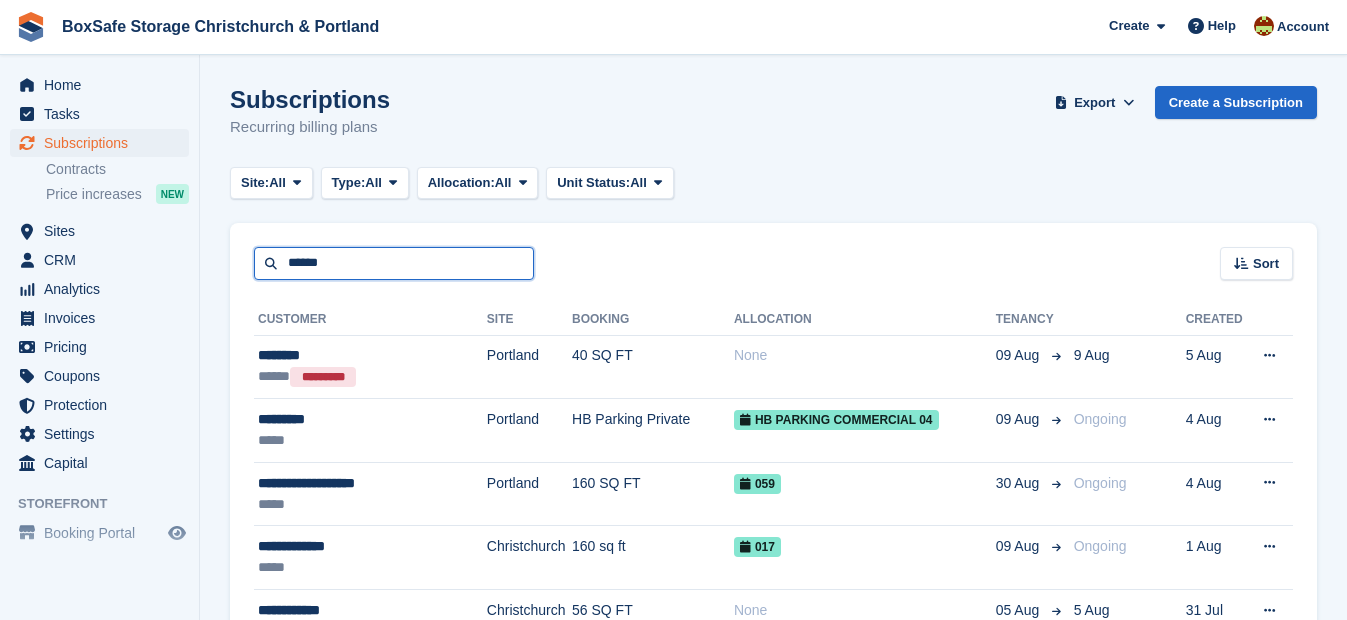 type on "******" 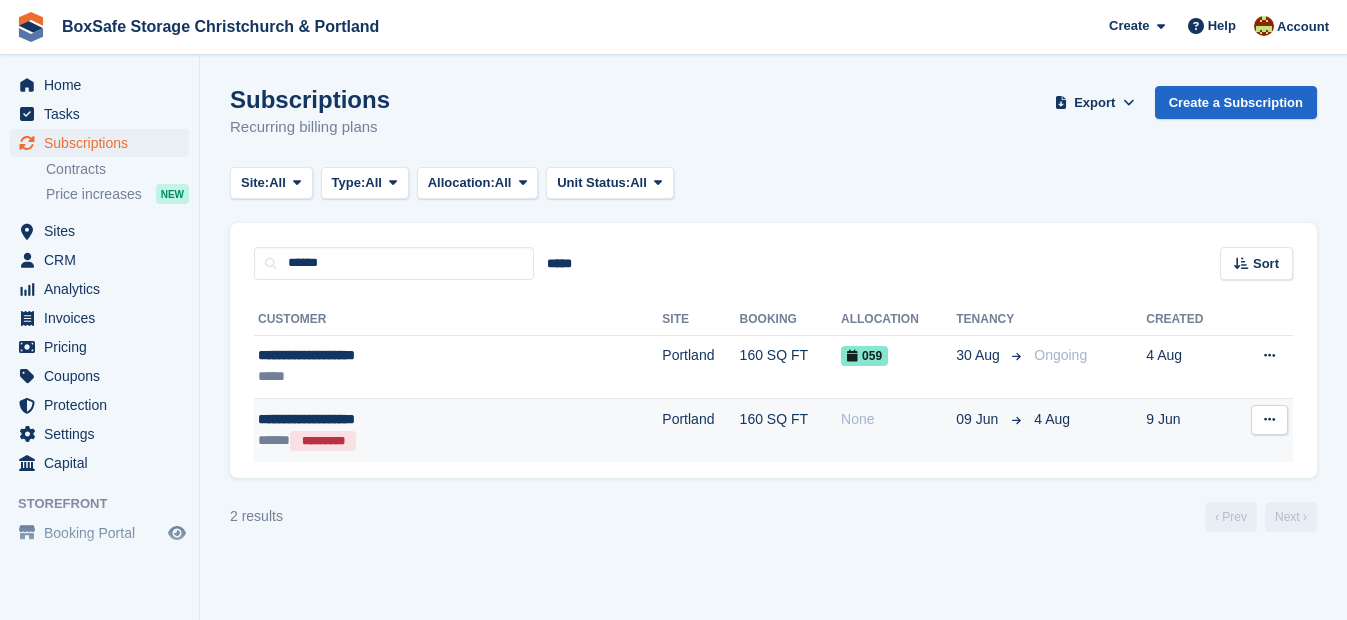 click on "**********" at bounding box center (394, 419) 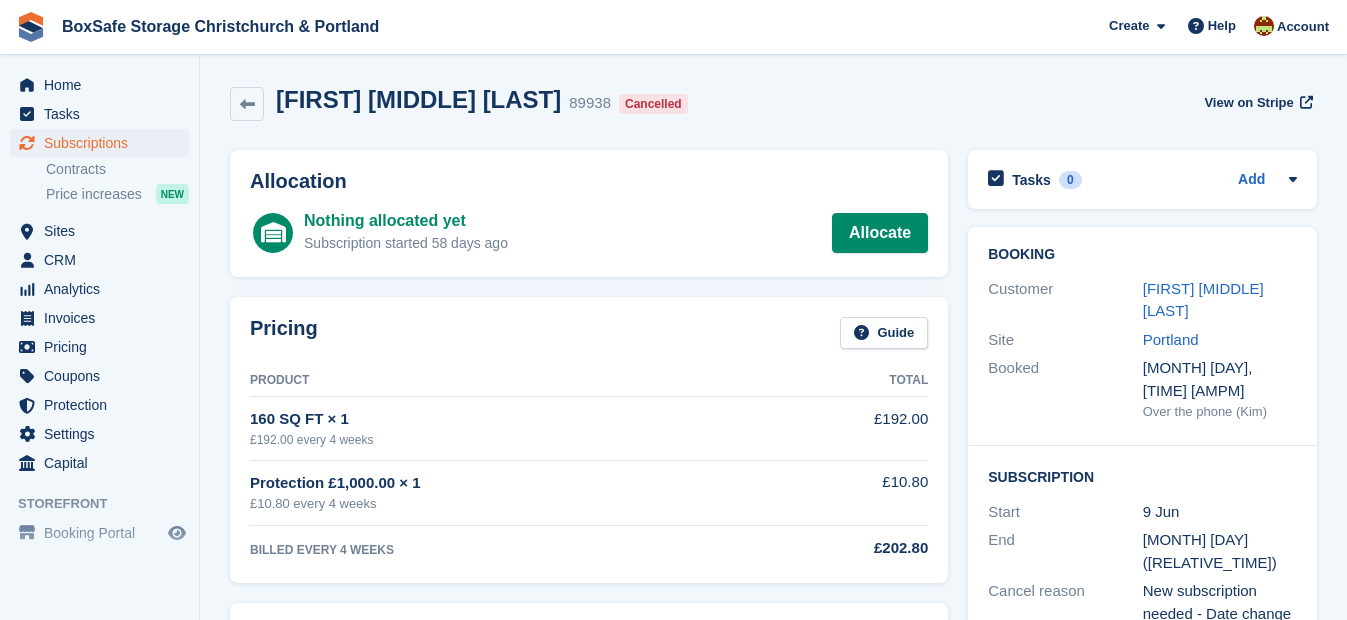 scroll, scrollTop: 0, scrollLeft: 0, axis: both 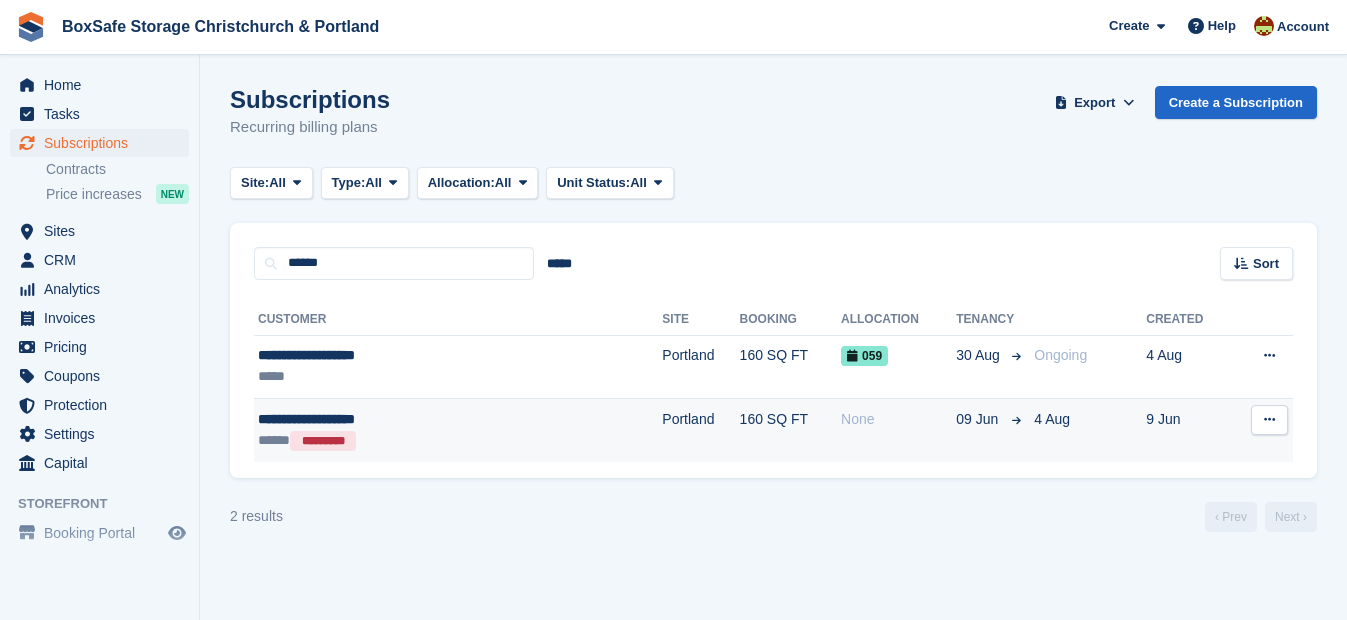 click on "**********" at bounding box center [394, 419] 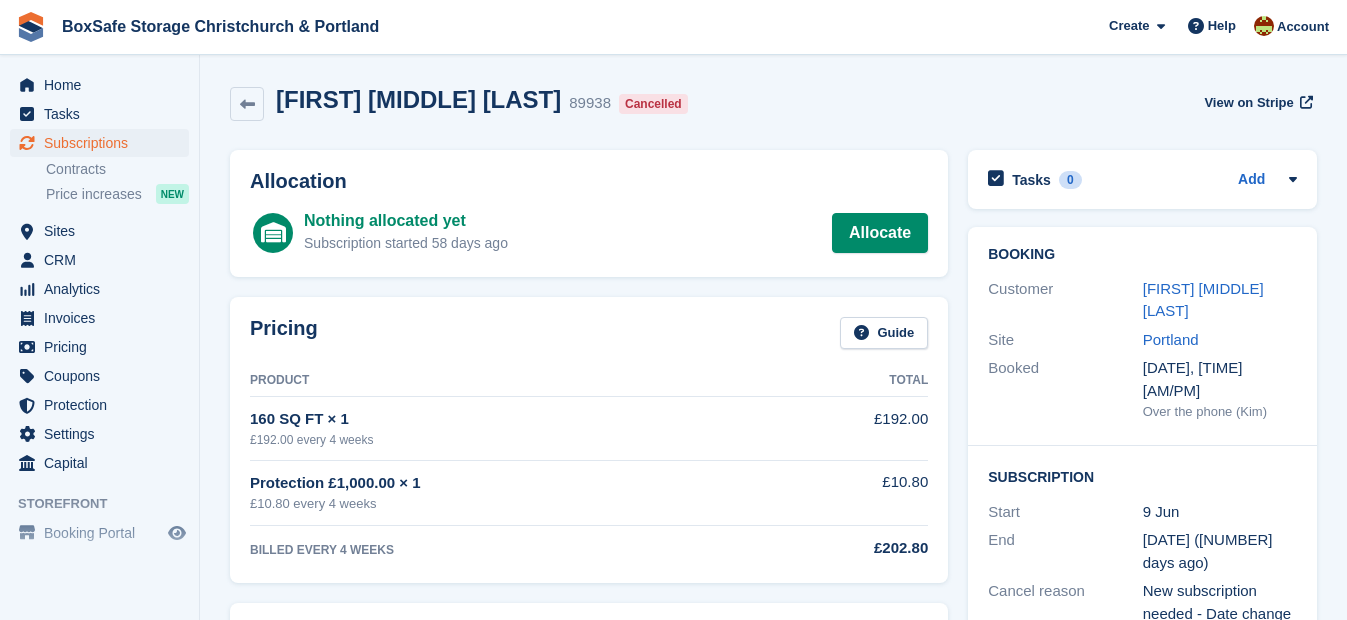 scroll, scrollTop: 0, scrollLeft: 0, axis: both 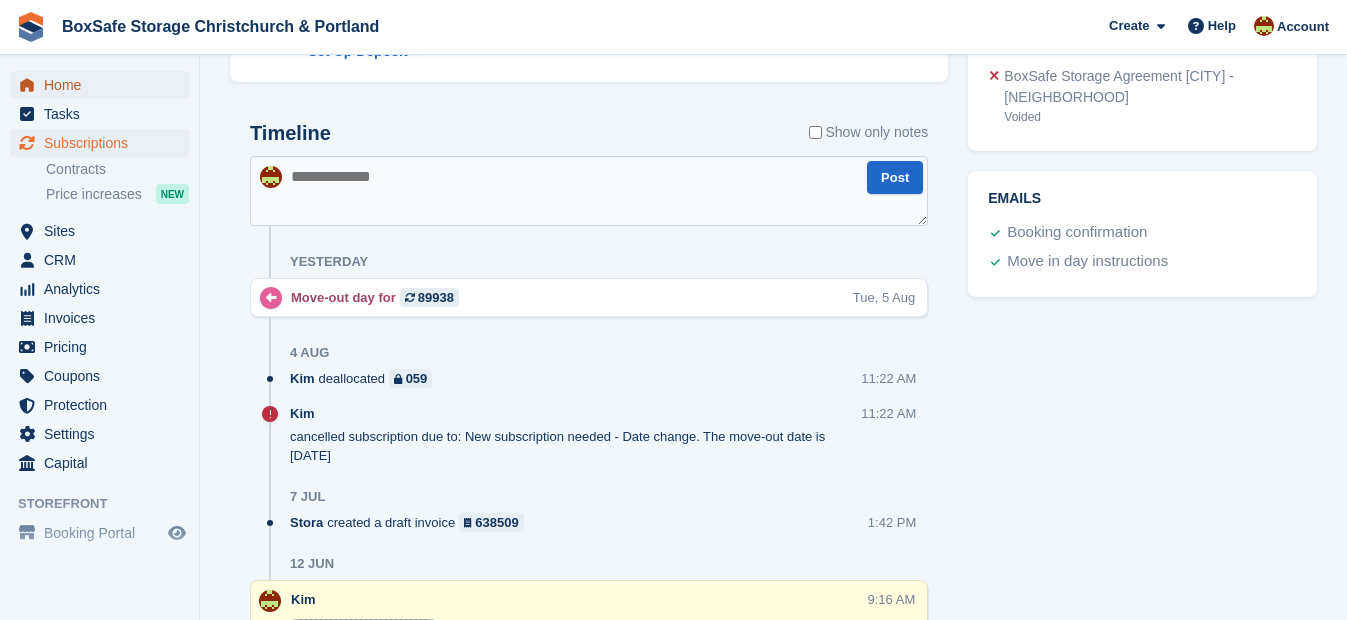 click on "Home" at bounding box center (104, 85) 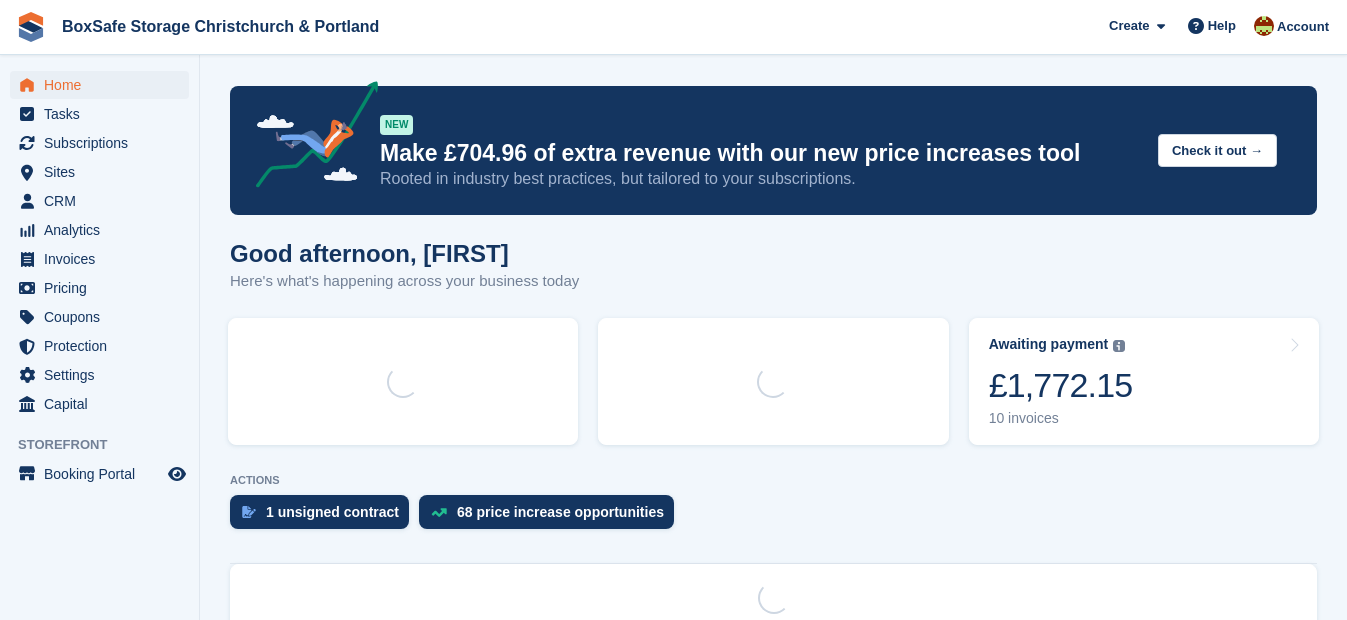 scroll, scrollTop: 0, scrollLeft: 0, axis: both 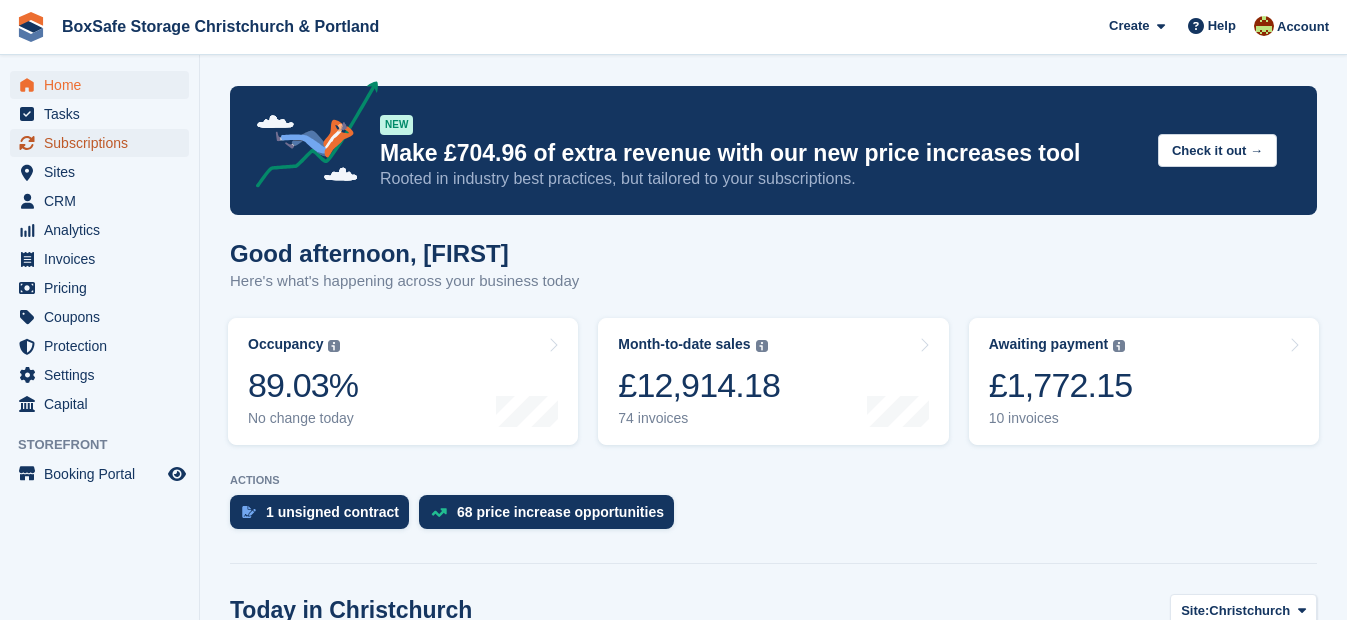click on "Subscriptions" at bounding box center [104, 143] 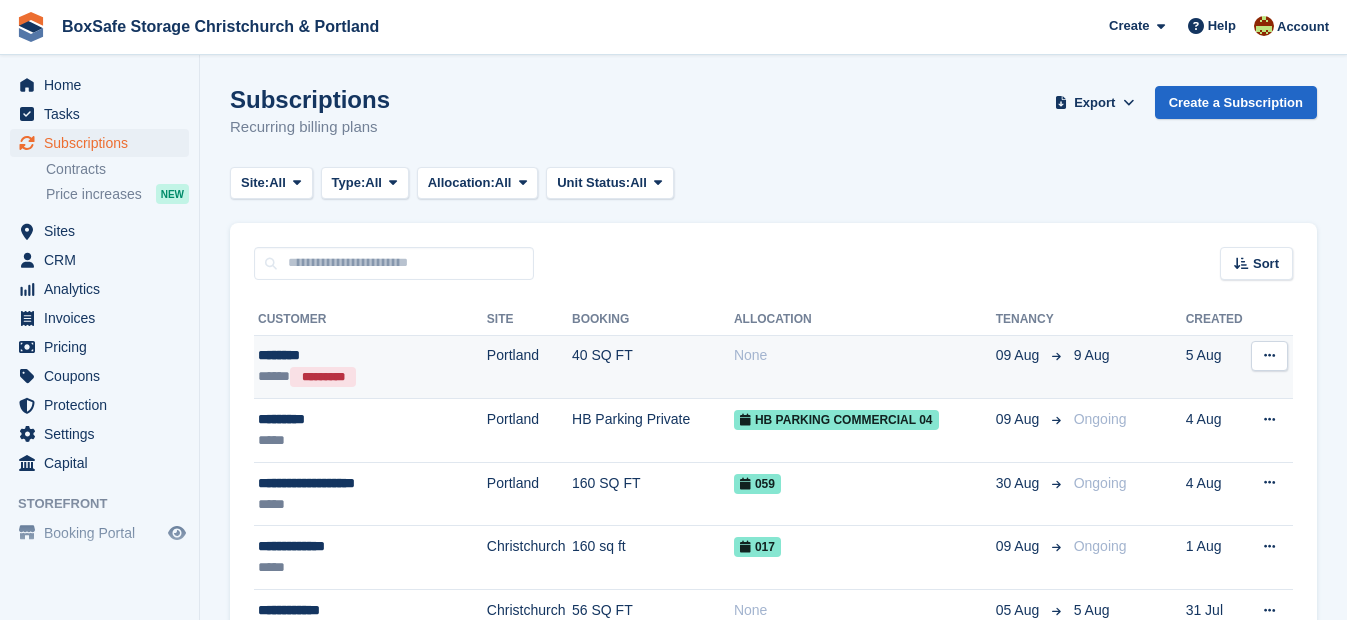 scroll, scrollTop: 0, scrollLeft: 0, axis: both 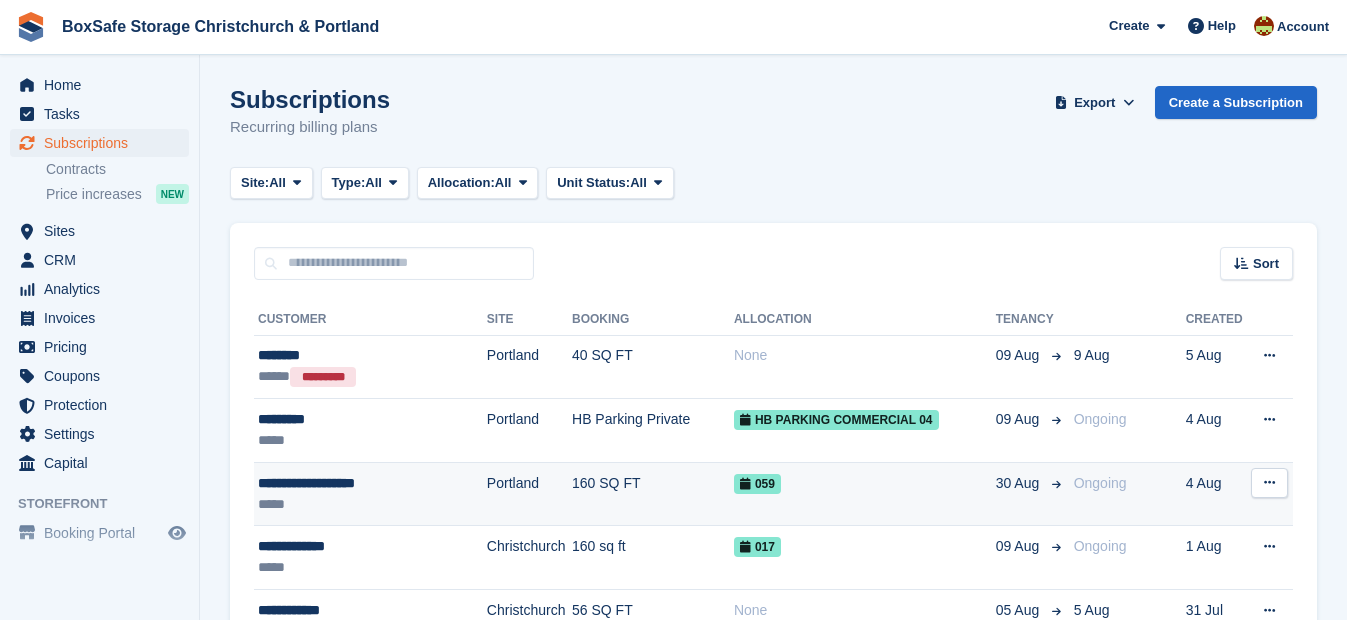 click on "**********" at bounding box center (363, 483) 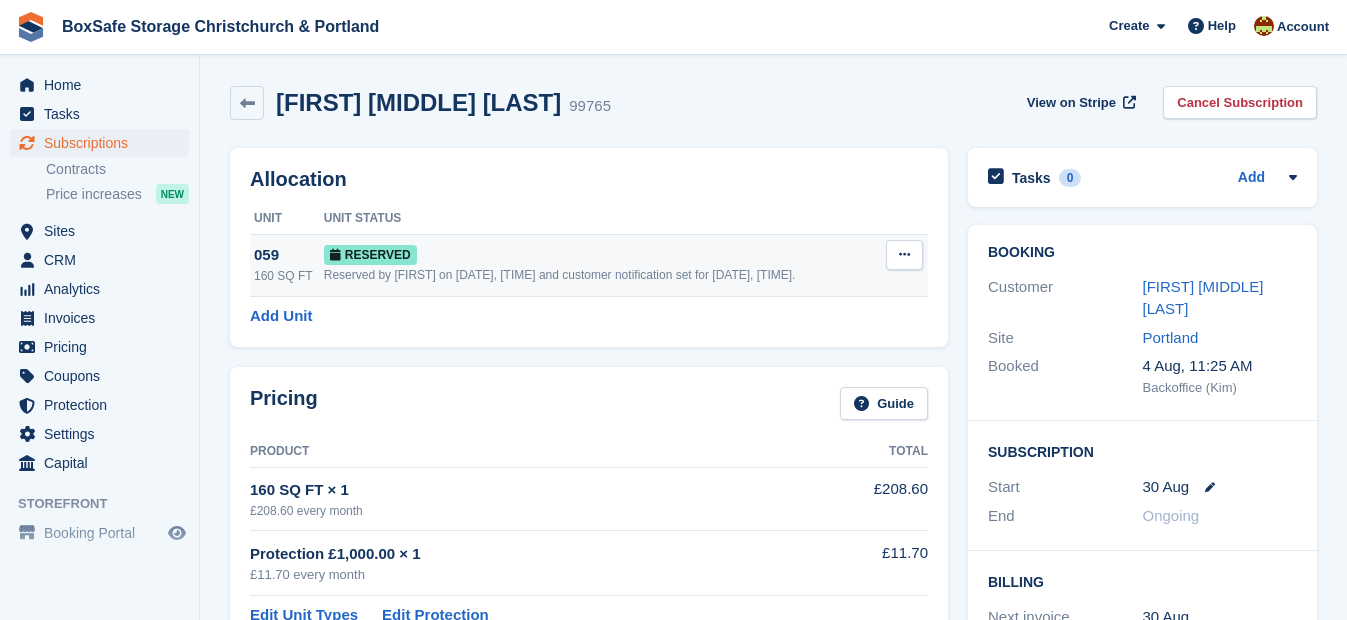 scroll, scrollTop: 0, scrollLeft: 0, axis: both 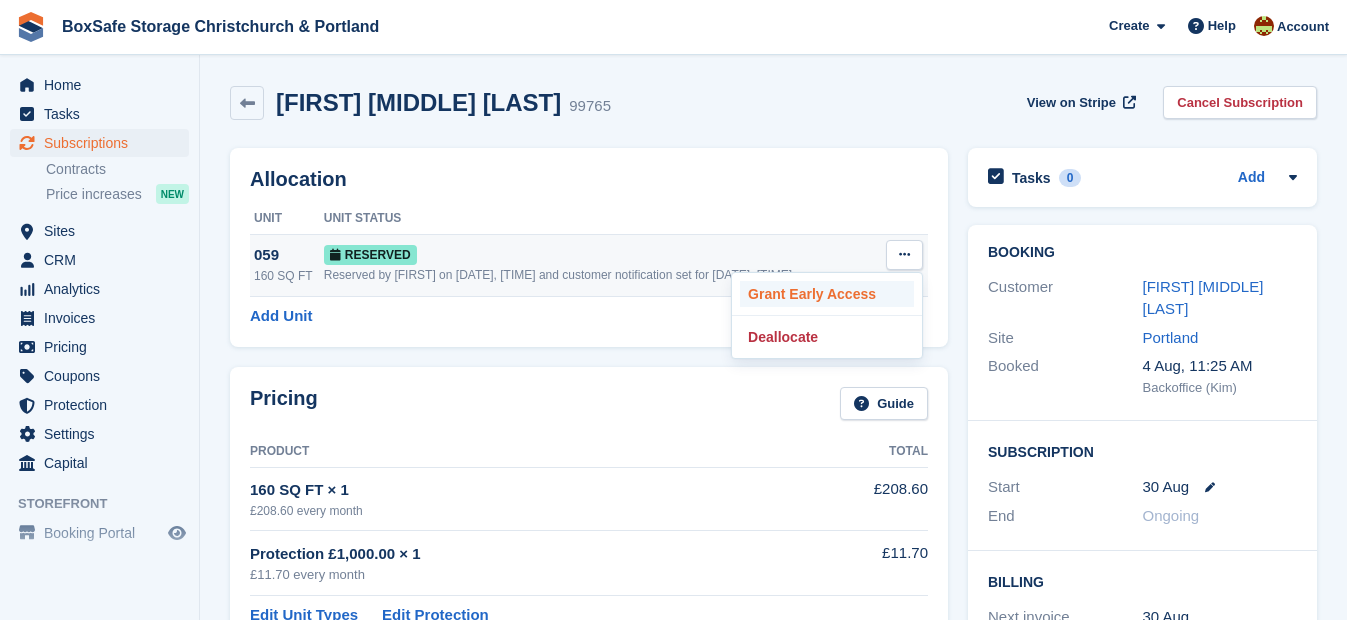 click on "Grant Early Access" at bounding box center [827, 294] 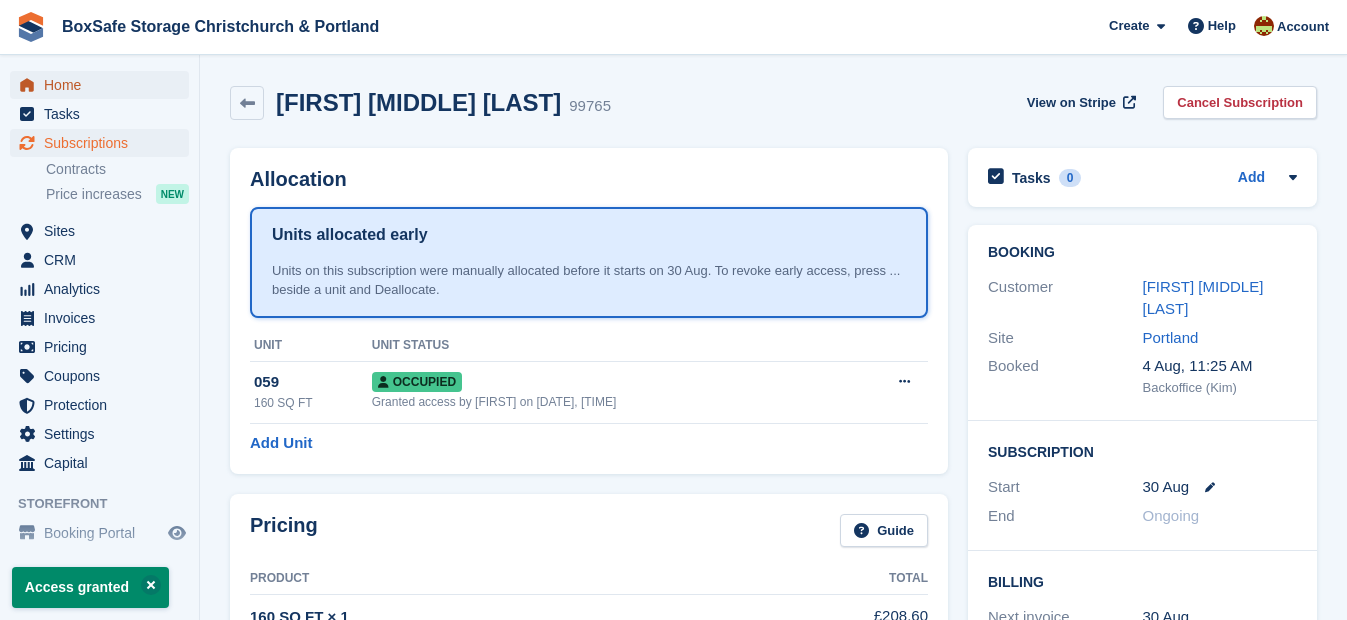 click on "Home" at bounding box center [104, 85] 